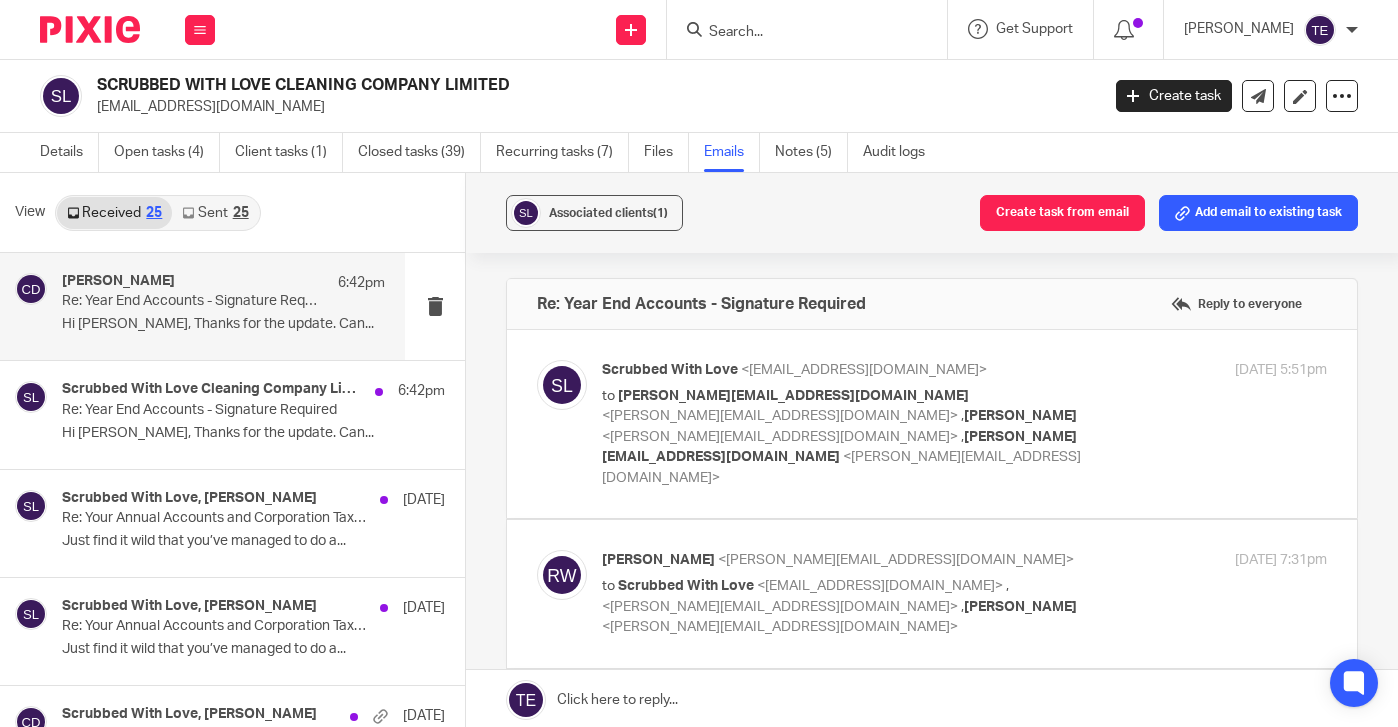 scroll, scrollTop: 0, scrollLeft: 0, axis: both 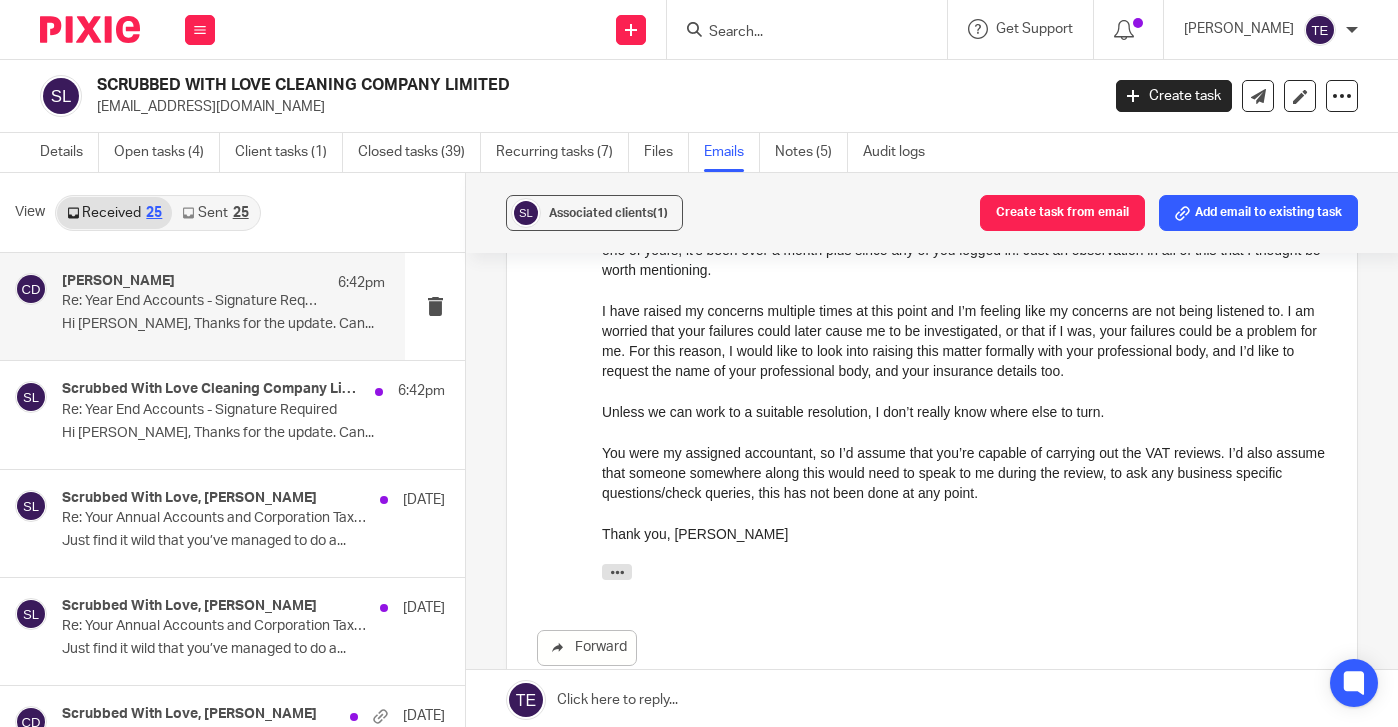 click at bounding box center (797, 33) 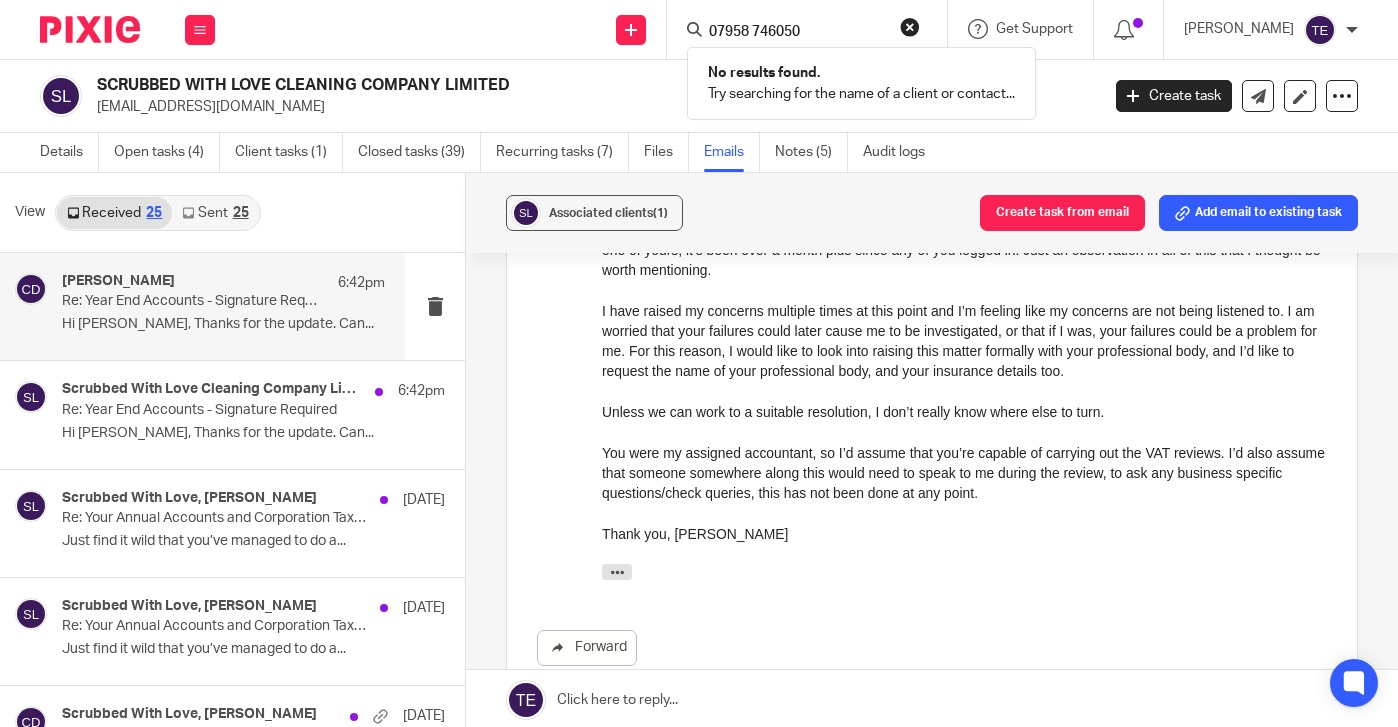 click on "07958 746050" at bounding box center [797, 33] 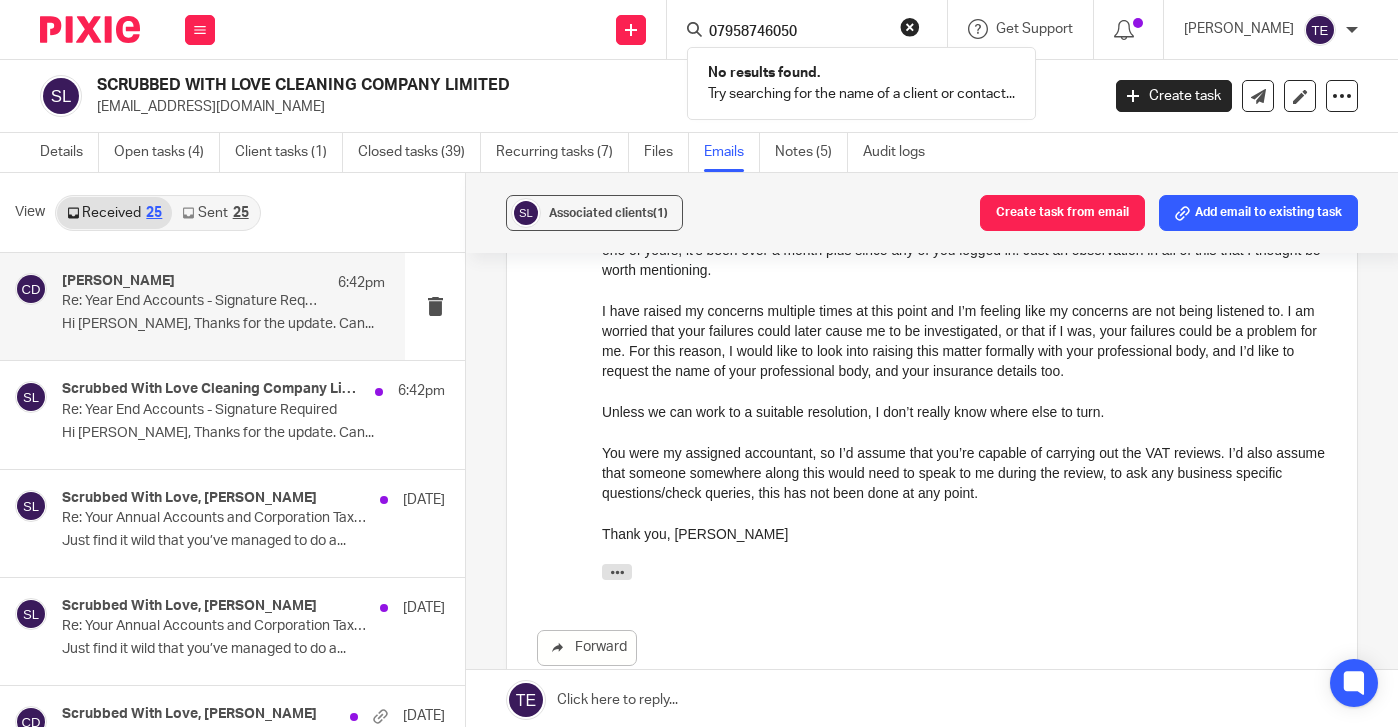 type on "07958746050" 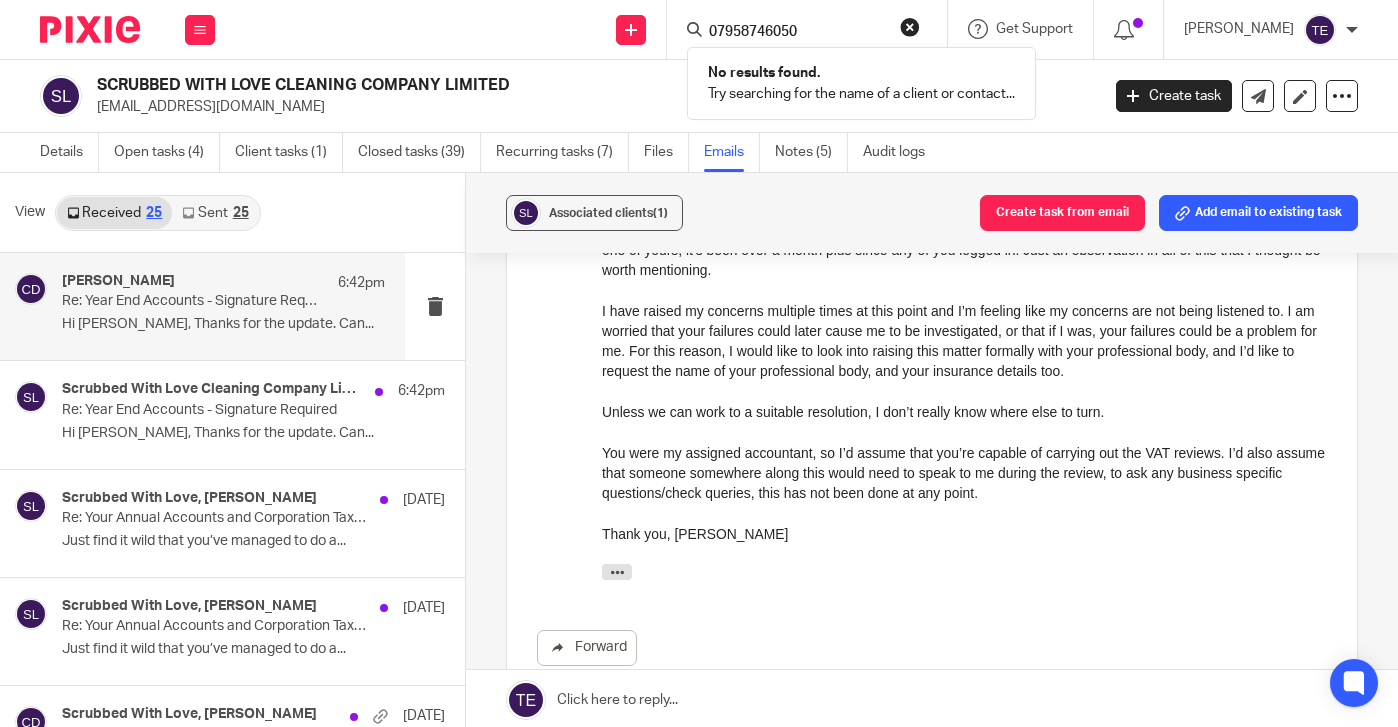 click at bounding box center [910, 27] 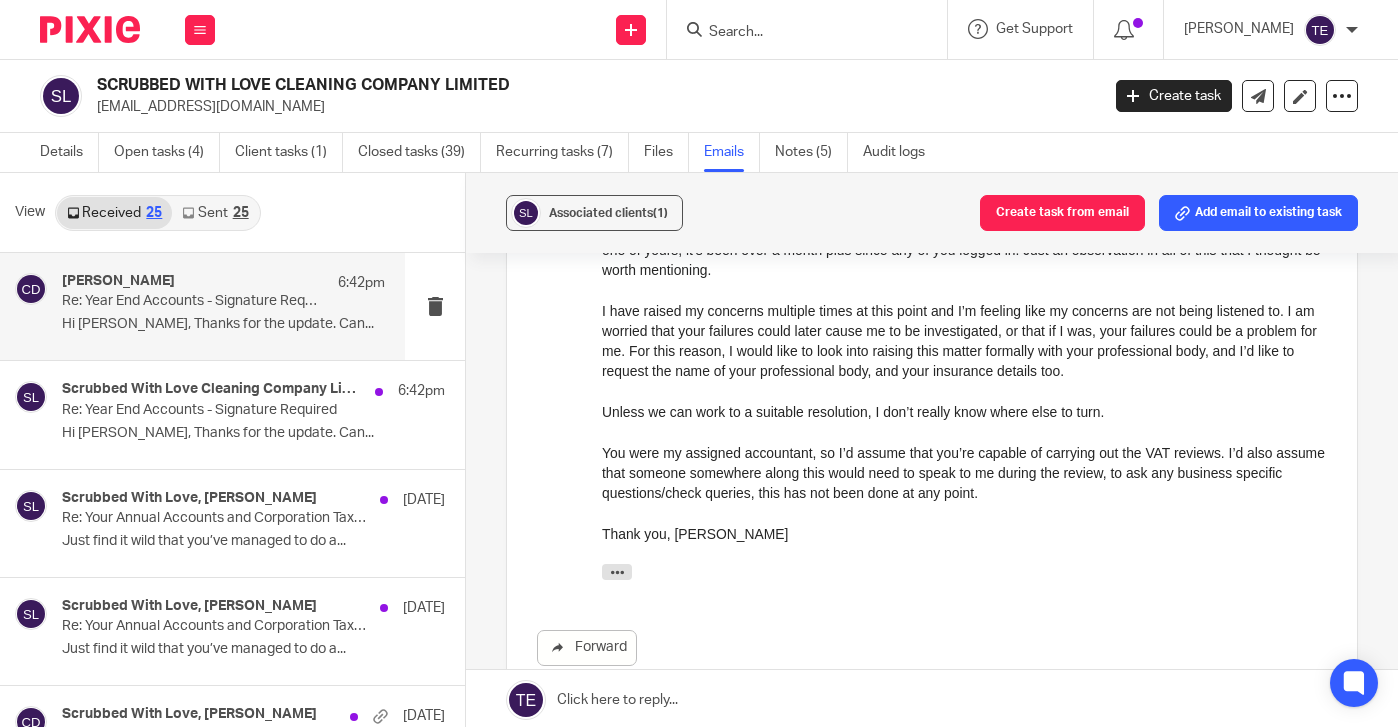 click on "[PERSON_NAME]
6:42pm   Re: Year End Accounts - Signature Required   Hi [PERSON_NAME],      Thanks for the update.      Can..." at bounding box center (223, 306) 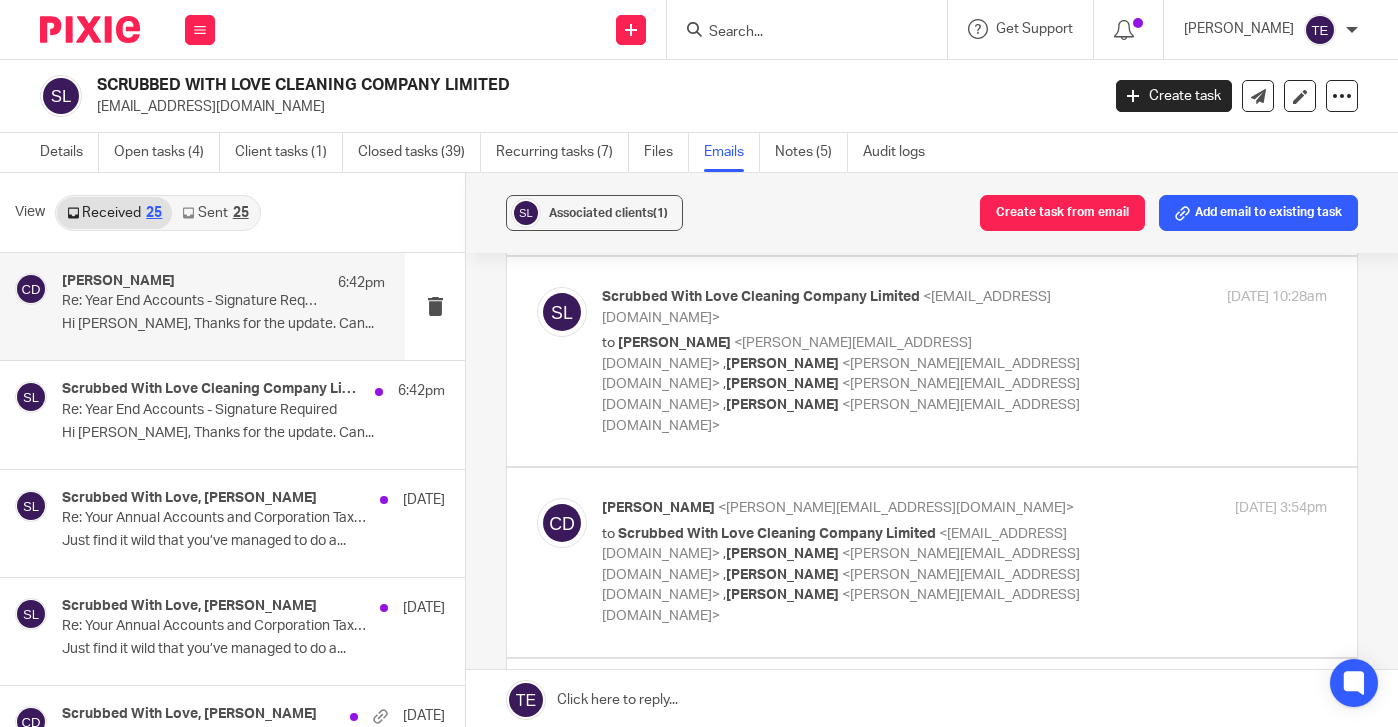 scroll, scrollTop: 1866, scrollLeft: 0, axis: vertical 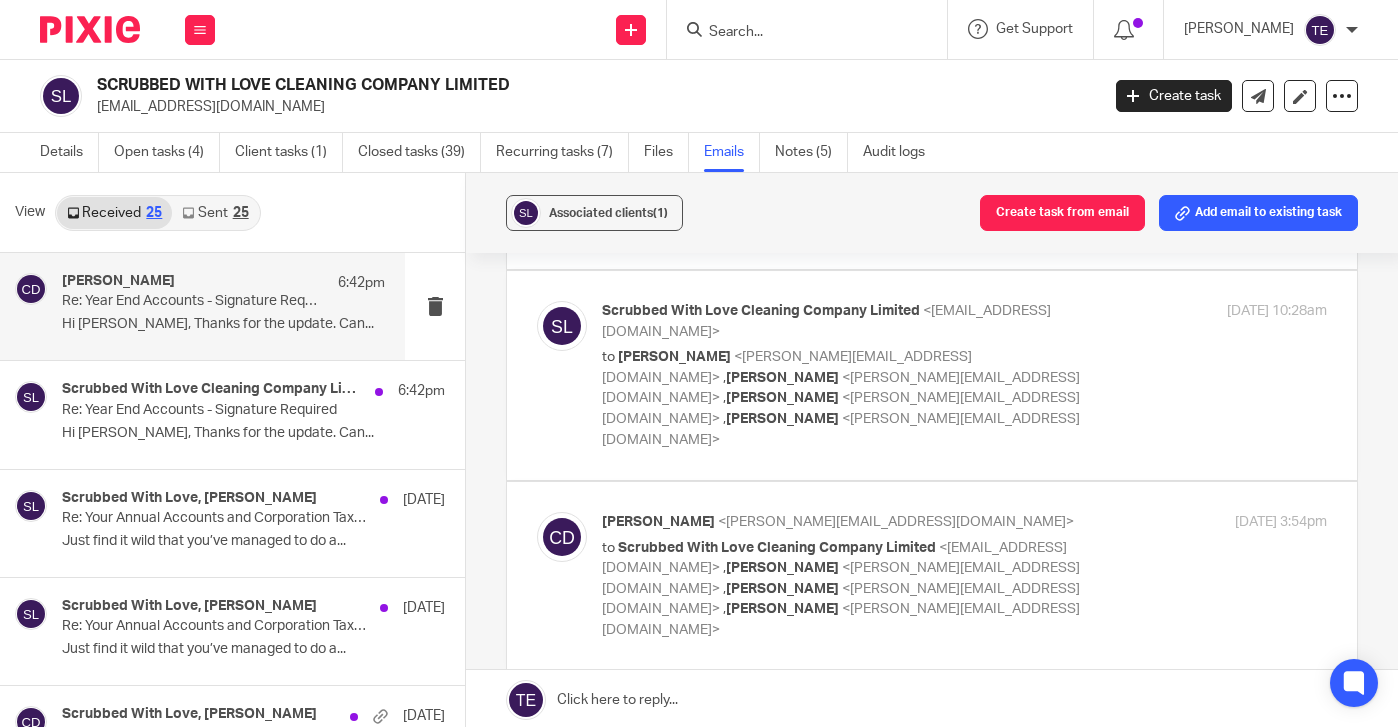 click on "to
Scrubbed With Love Cleaning Company Limited
<[EMAIL_ADDRESS][DOMAIN_NAME]>   ,
[PERSON_NAME]
<[PERSON_NAME][EMAIL_ADDRESS][DOMAIN_NAME]>   ,
[PERSON_NAME]
<[PERSON_NAME][EMAIL_ADDRESS][DOMAIN_NAME]>   ,
[PERSON_NAME]
<[PERSON_NAME][EMAIL_ADDRESS][DOMAIN_NAME]>" at bounding box center [843, 589] 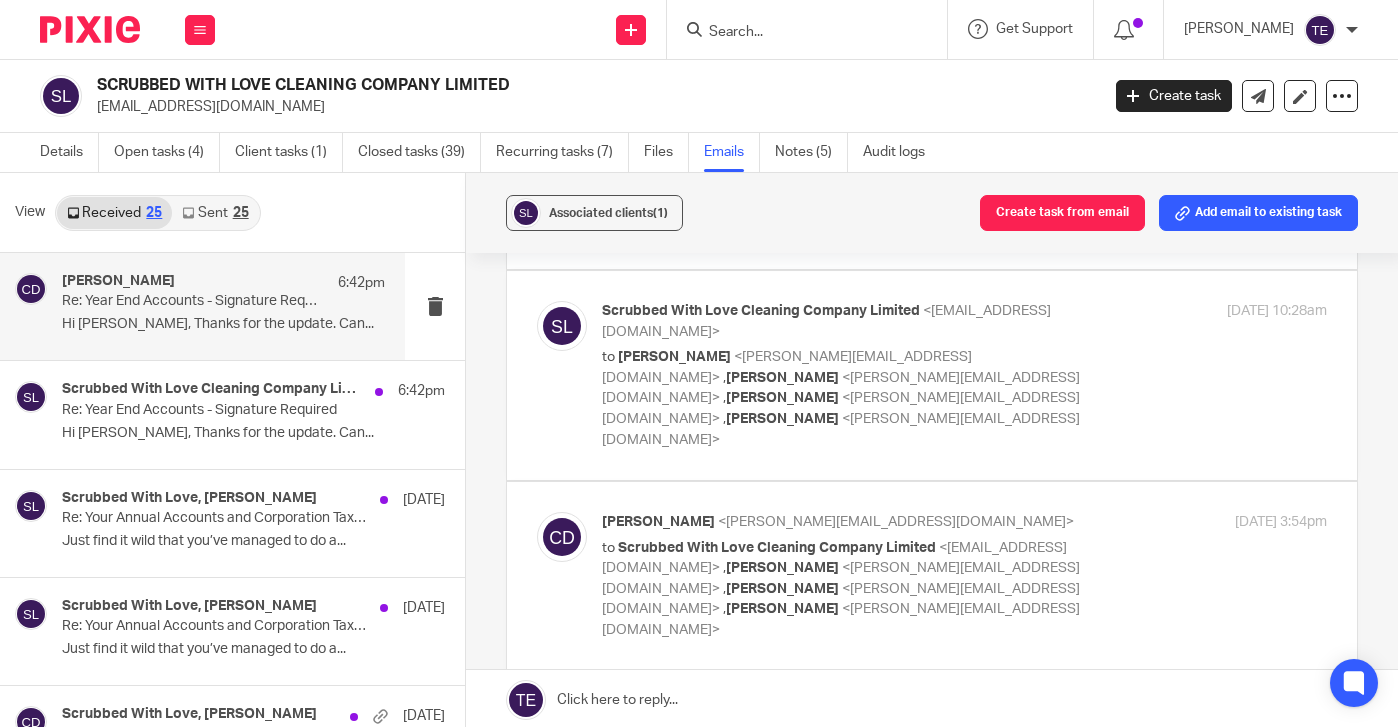 scroll, scrollTop: 0, scrollLeft: 0, axis: both 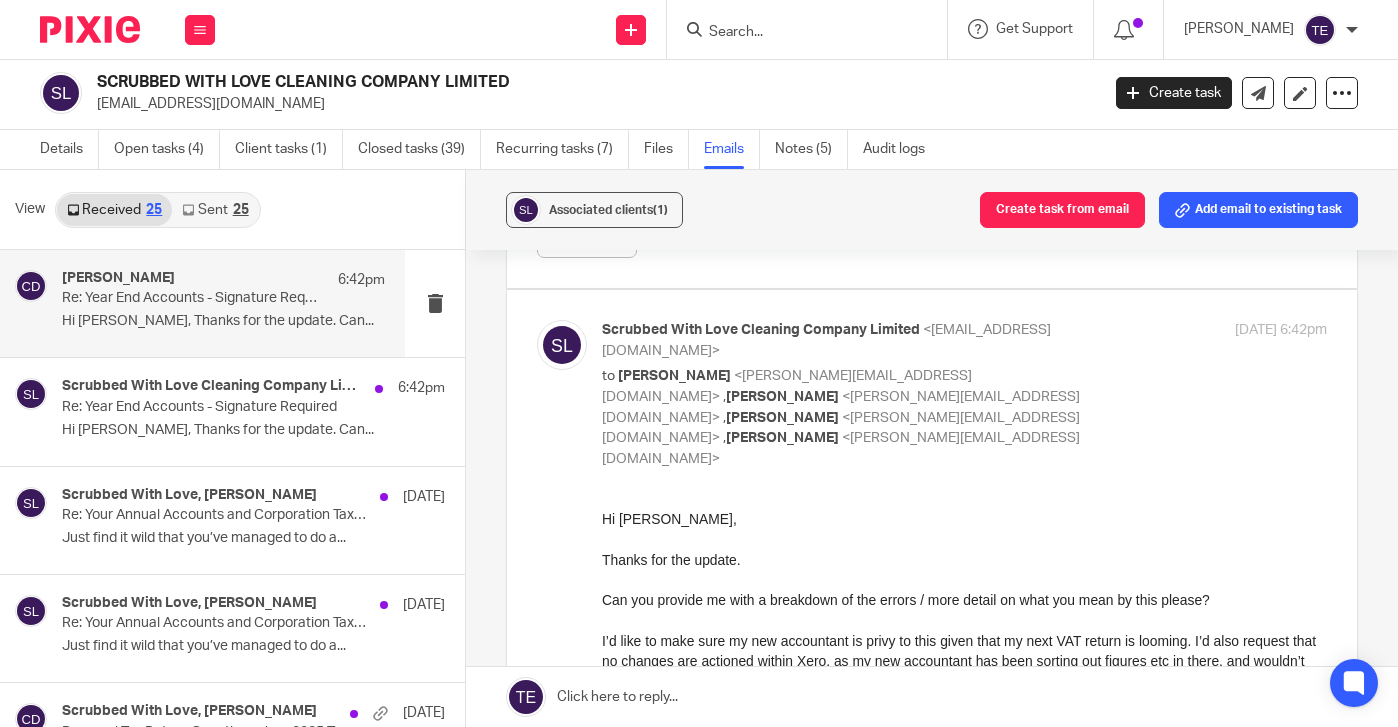 click at bounding box center (797, 33) 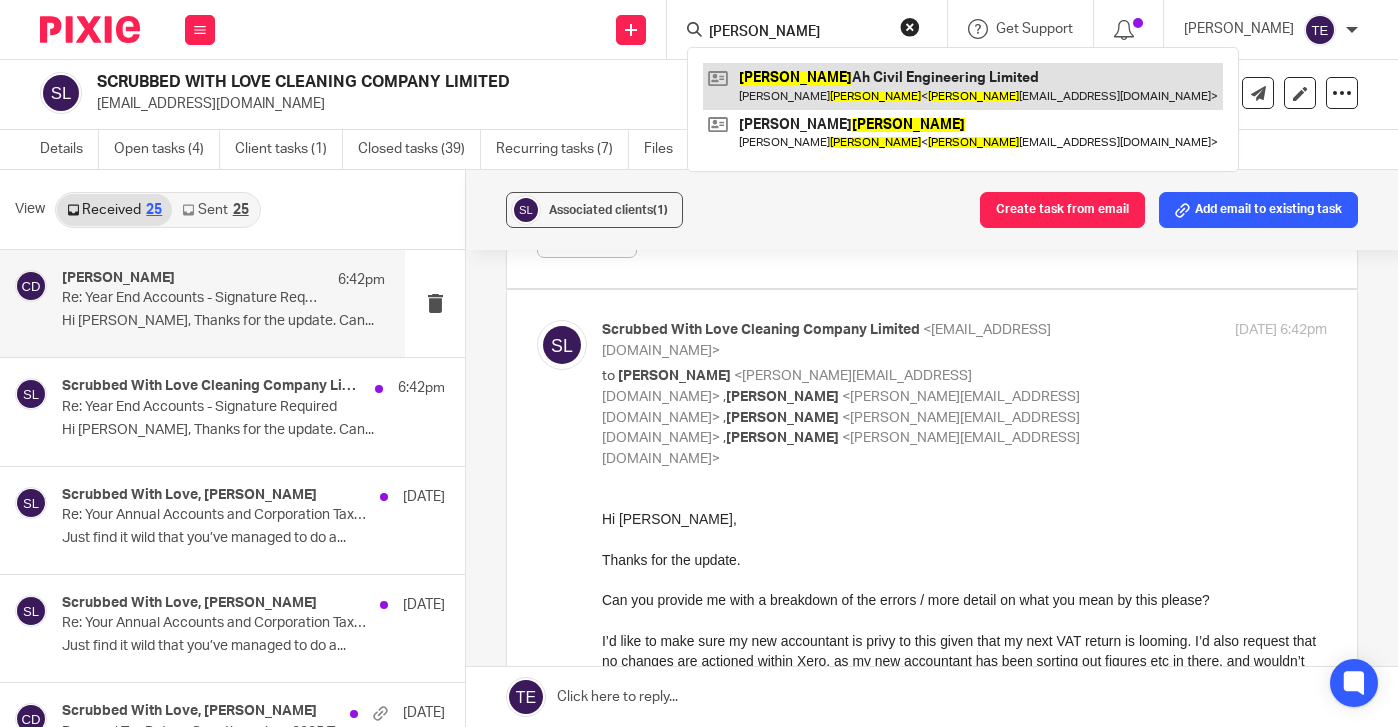 type on "[PERSON_NAME]" 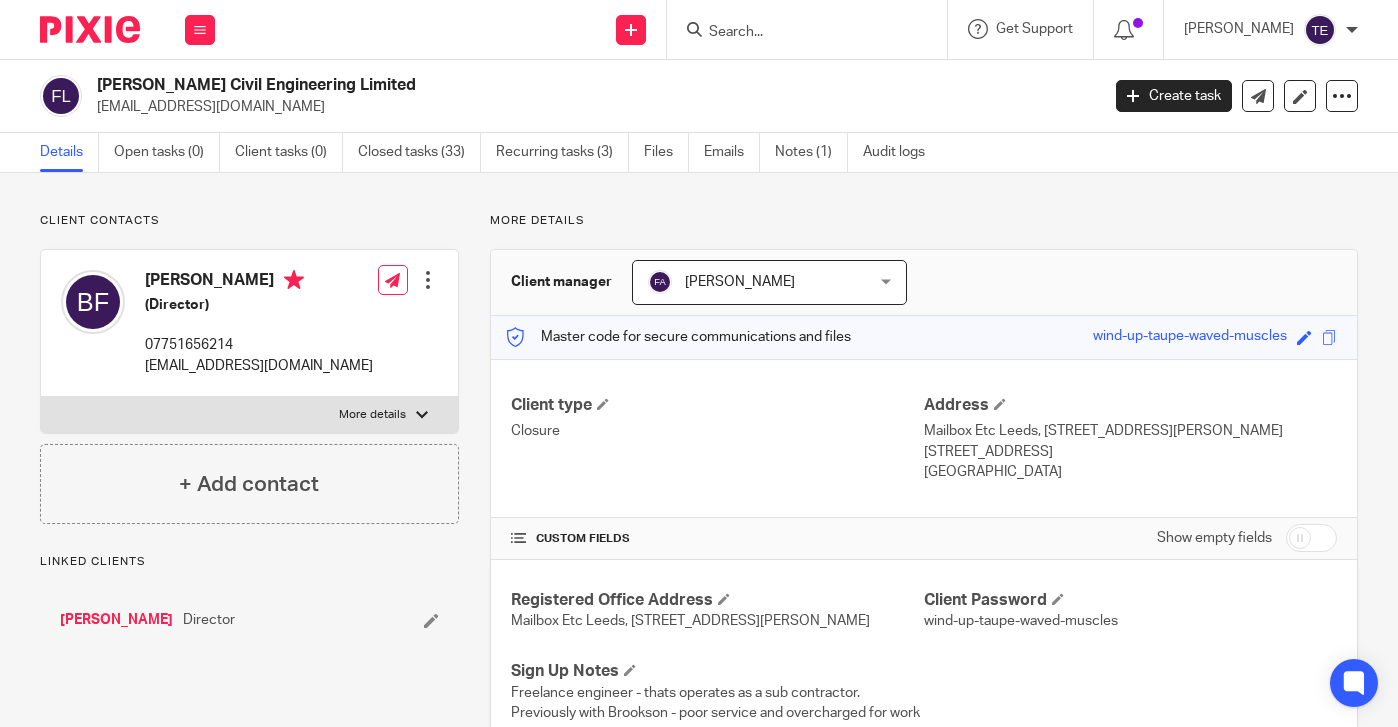 click at bounding box center (797, 33) 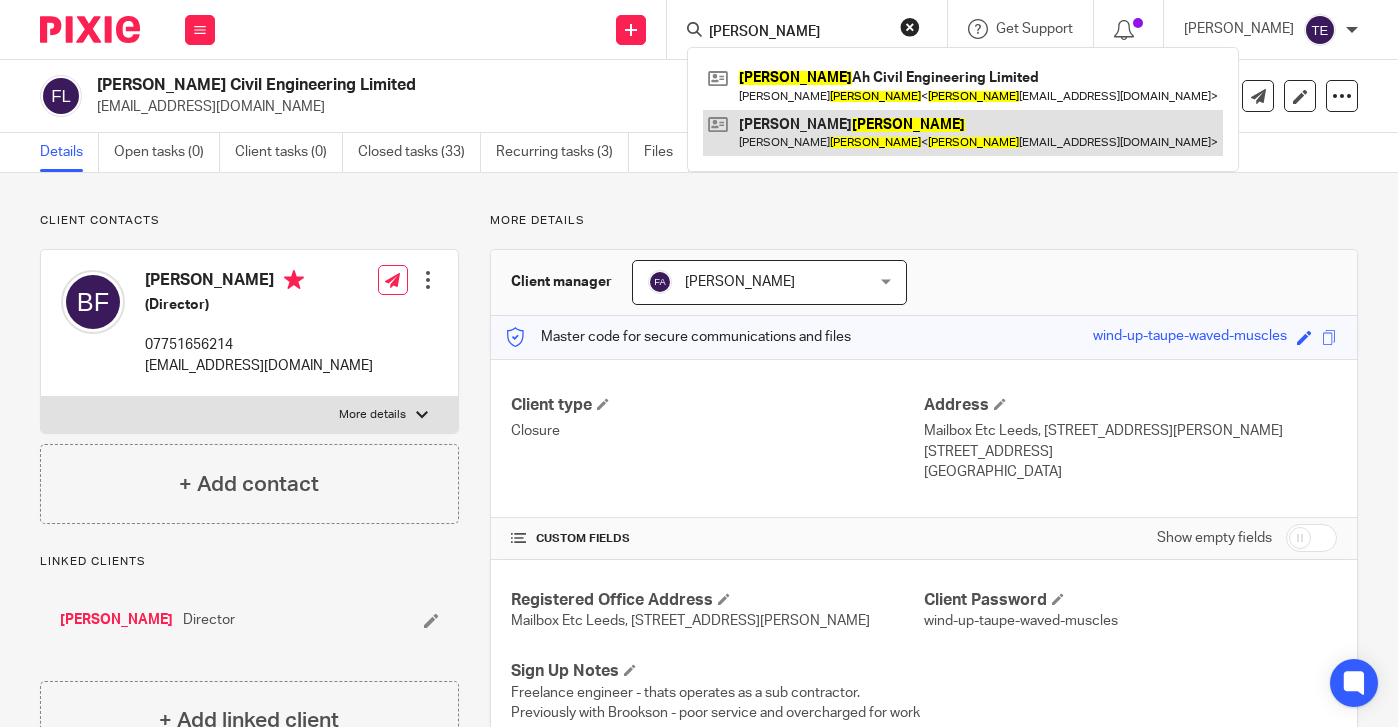 type on "farley" 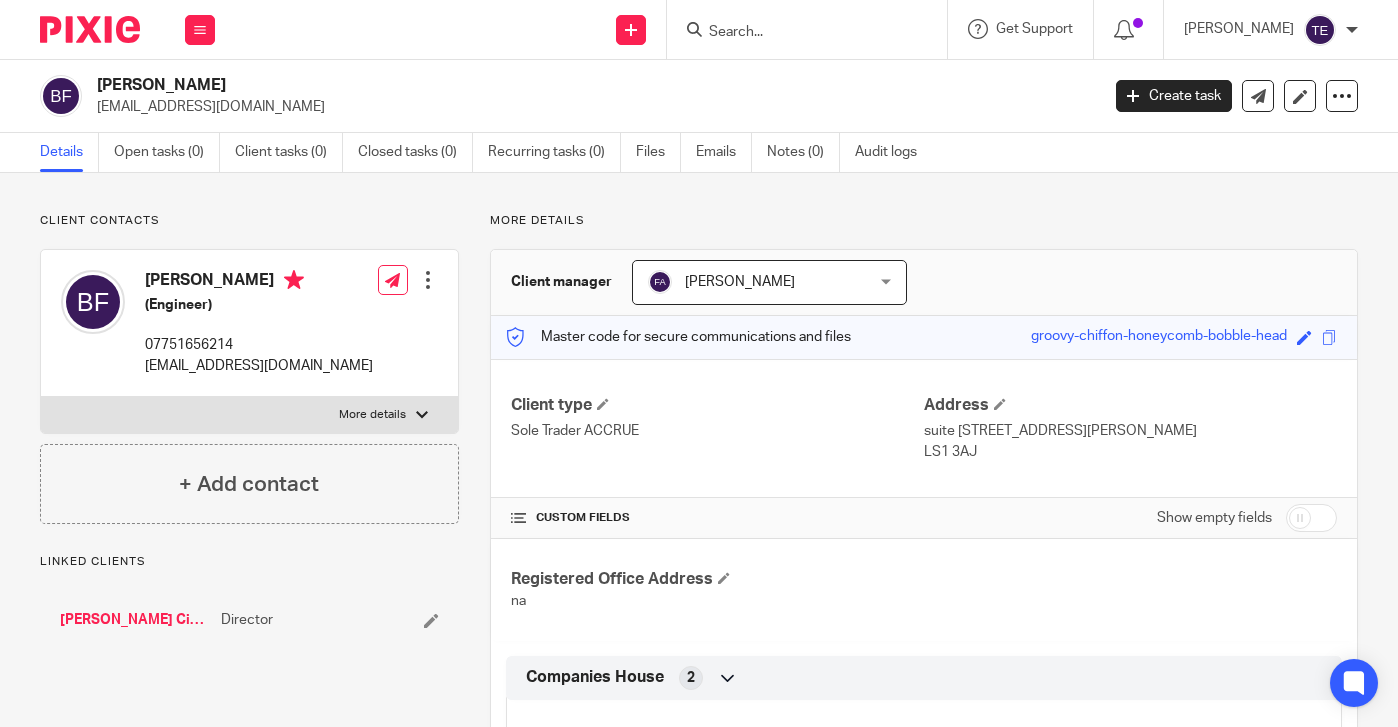 scroll, scrollTop: 0, scrollLeft: 0, axis: both 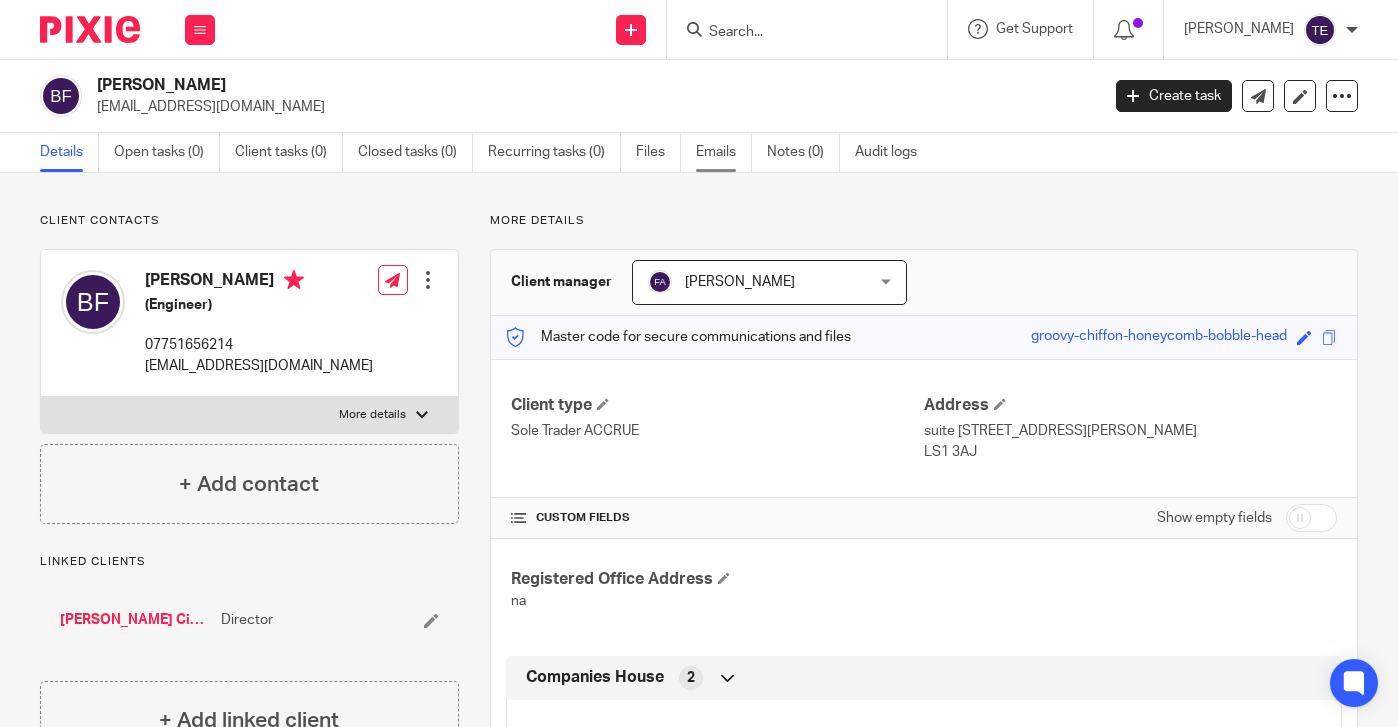 click on "Emails" at bounding box center (724, 152) 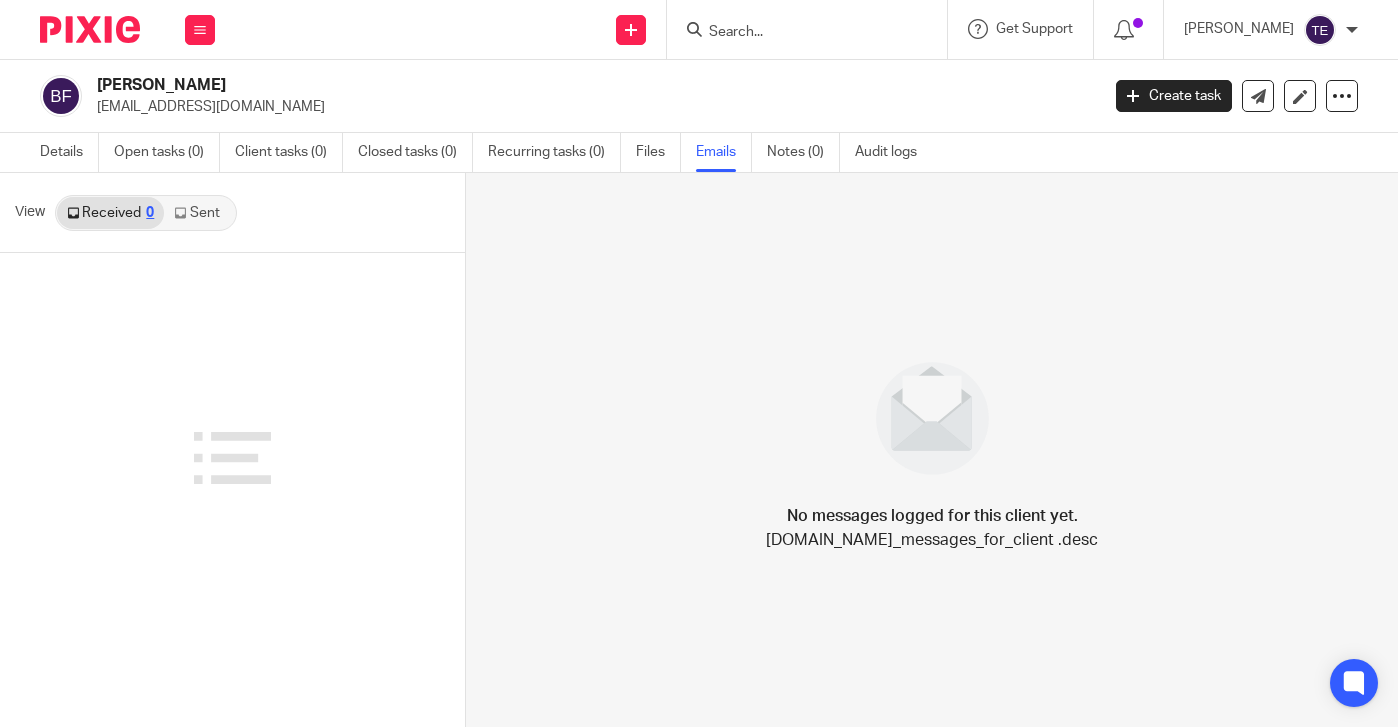 scroll, scrollTop: 0, scrollLeft: 0, axis: both 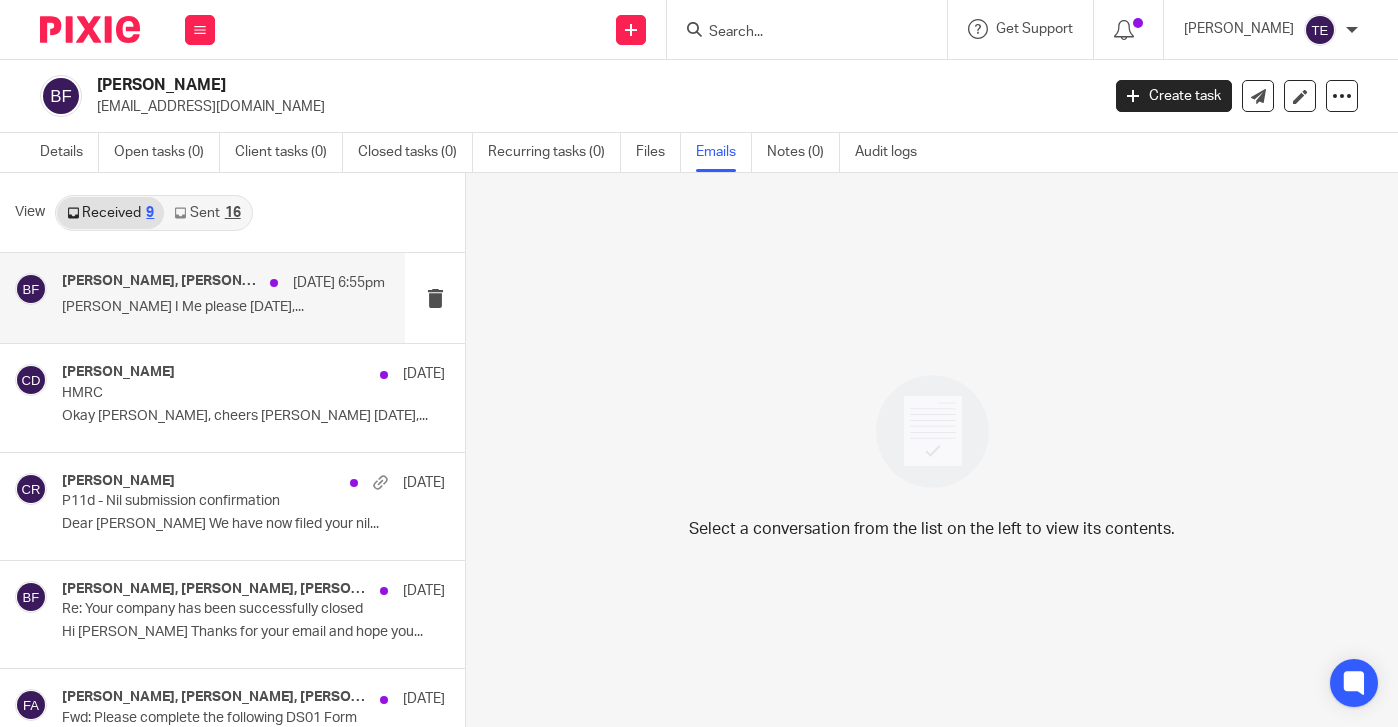 click on "[PERSON_NAME] I  Me please                [DATE],..." at bounding box center (223, 307) 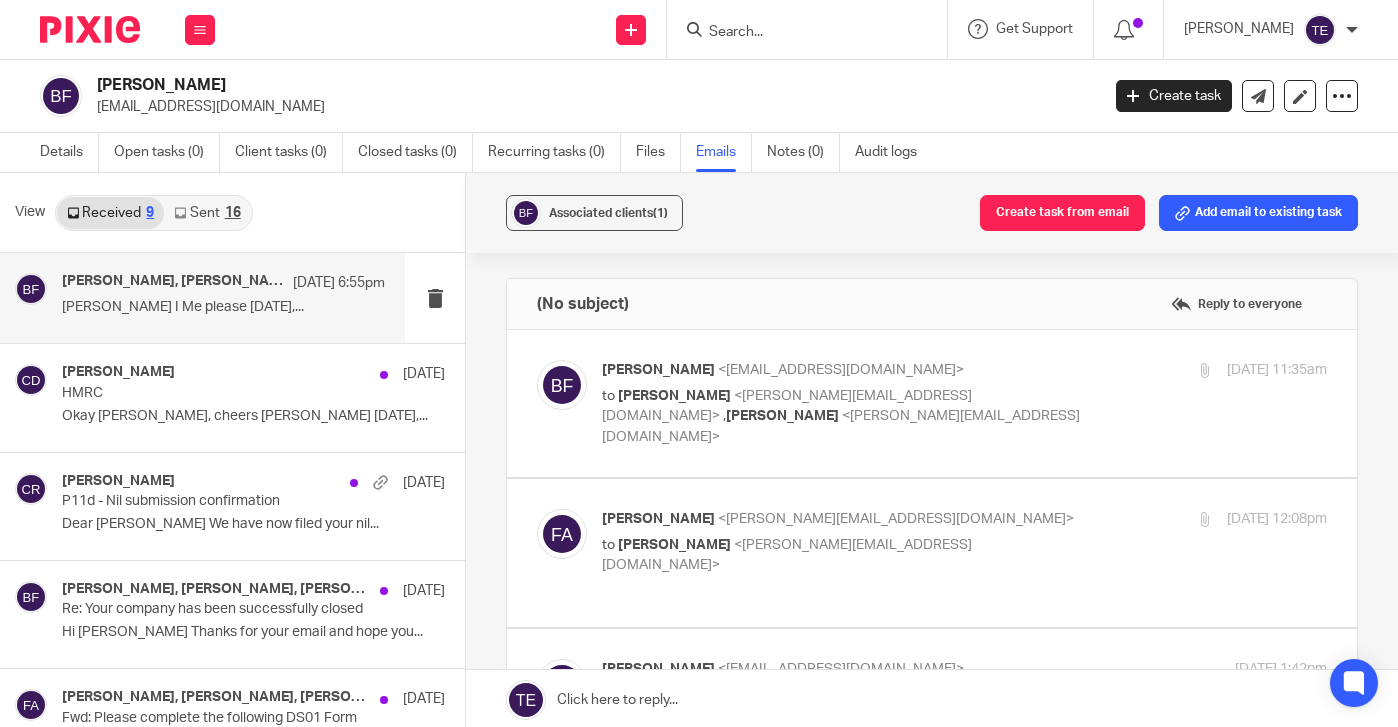 scroll, scrollTop: 0, scrollLeft: 0, axis: both 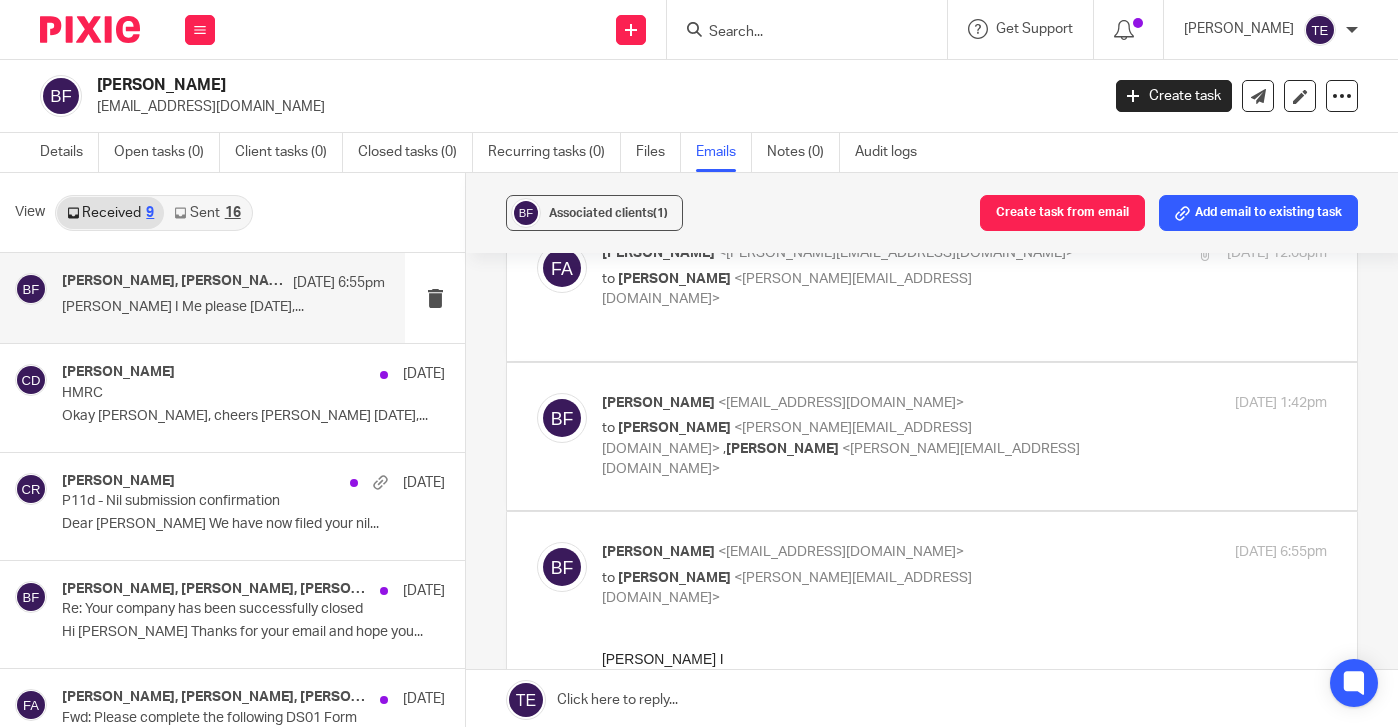 click on "<finn@accrueaccounting.co.uk>" at bounding box center [787, 438] 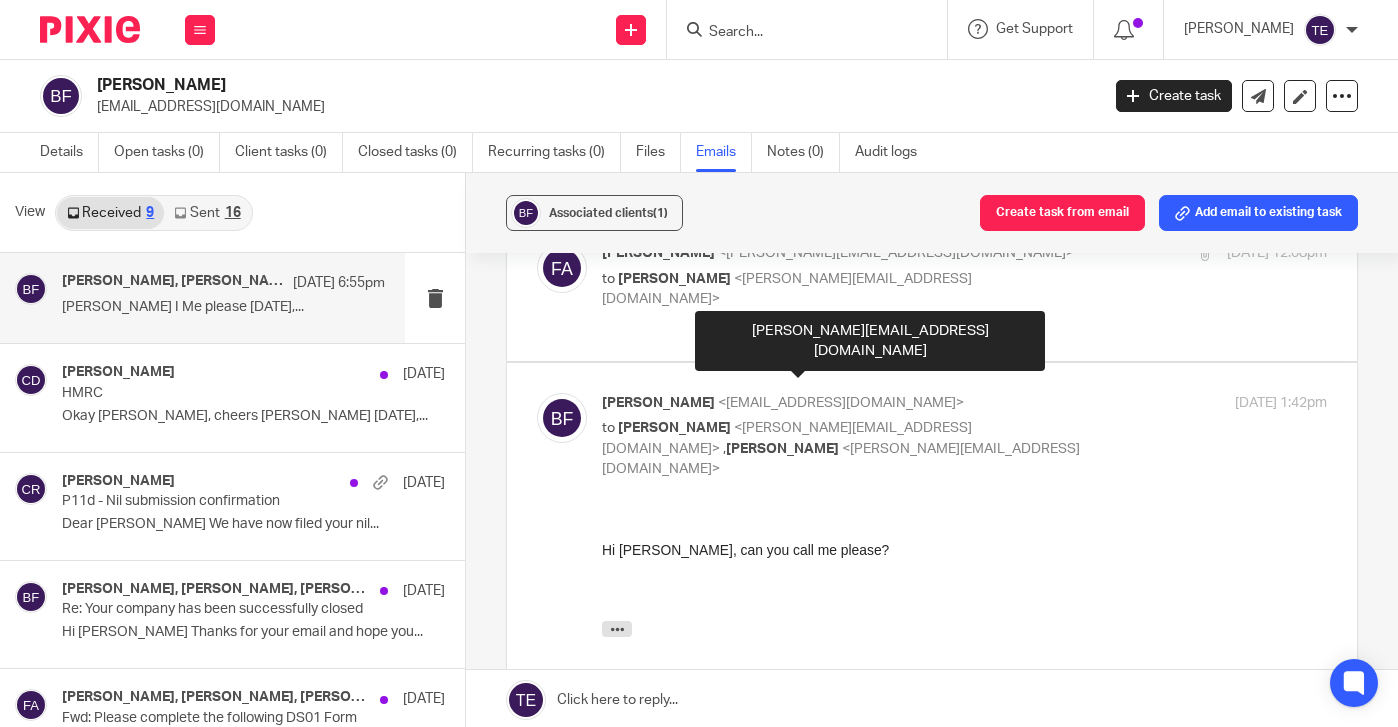 scroll, scrollTop: 0, scrollLeft: 0, axis: both 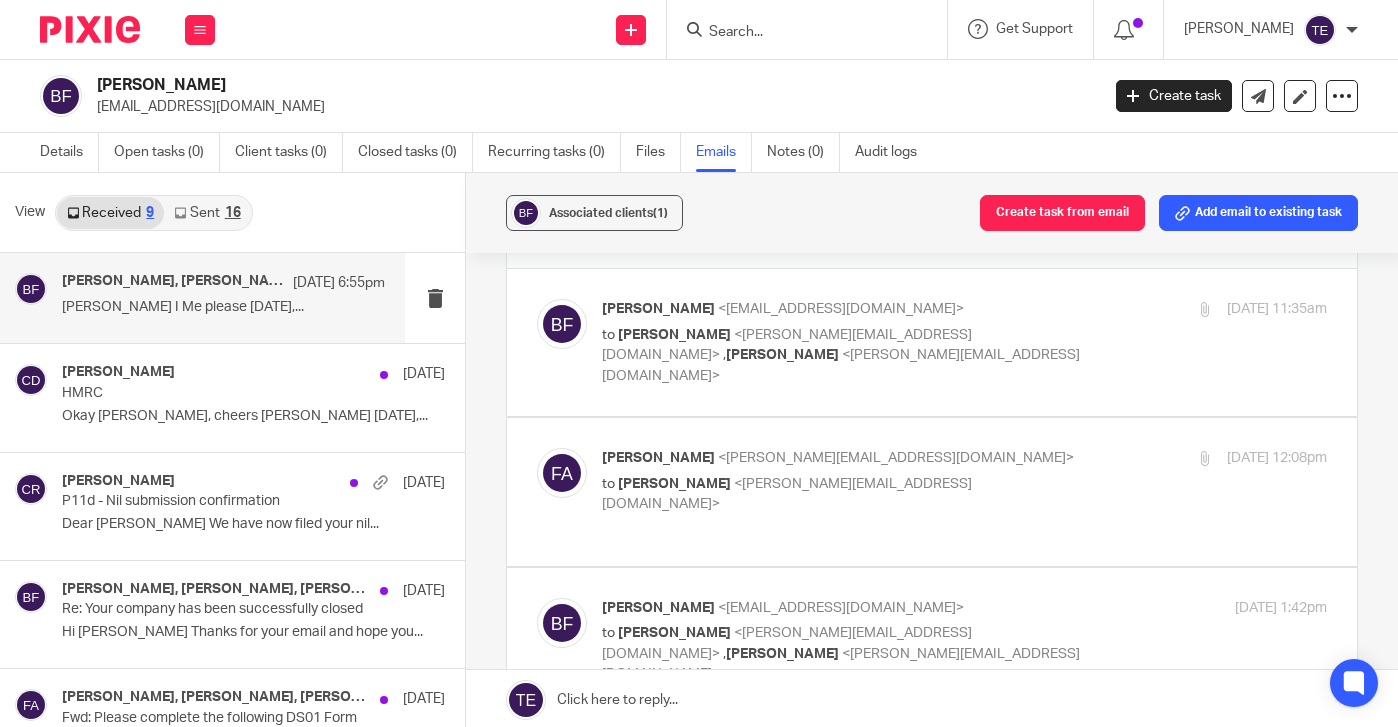 click on "<finn@accrueaccounting.co.uk>" at bounding box center (896, 458) 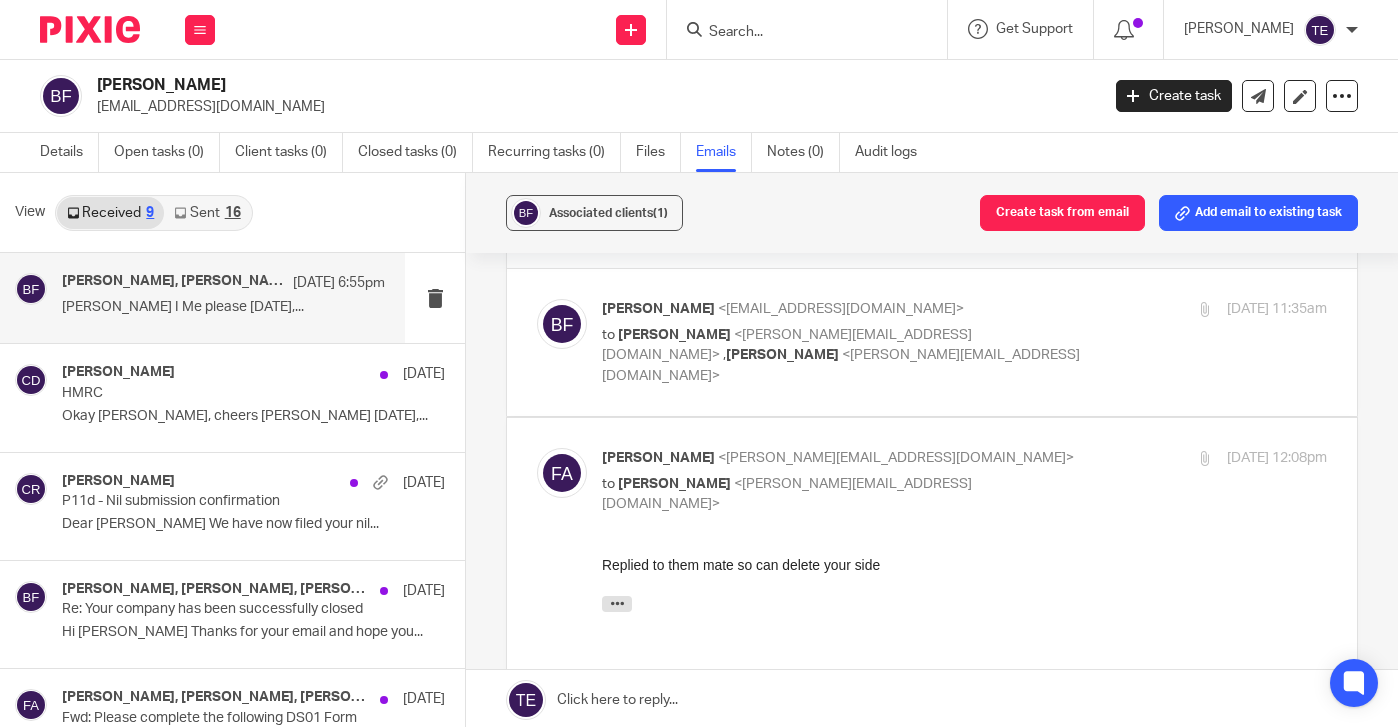 scroll, scrollTop: 0, scrollLeft: 0, axis: both 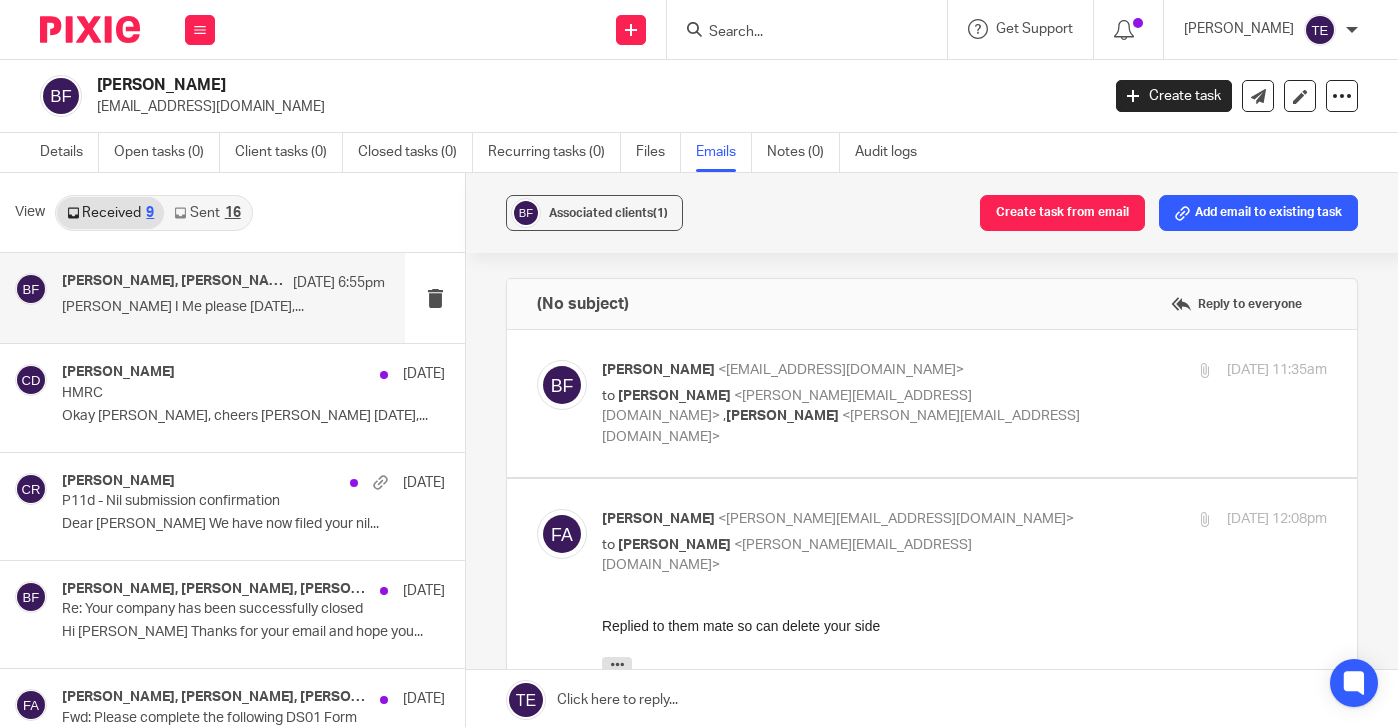 click on "Benjamin Farley
<farleycivils@gmail.com>" at bounding box center (843, 370) 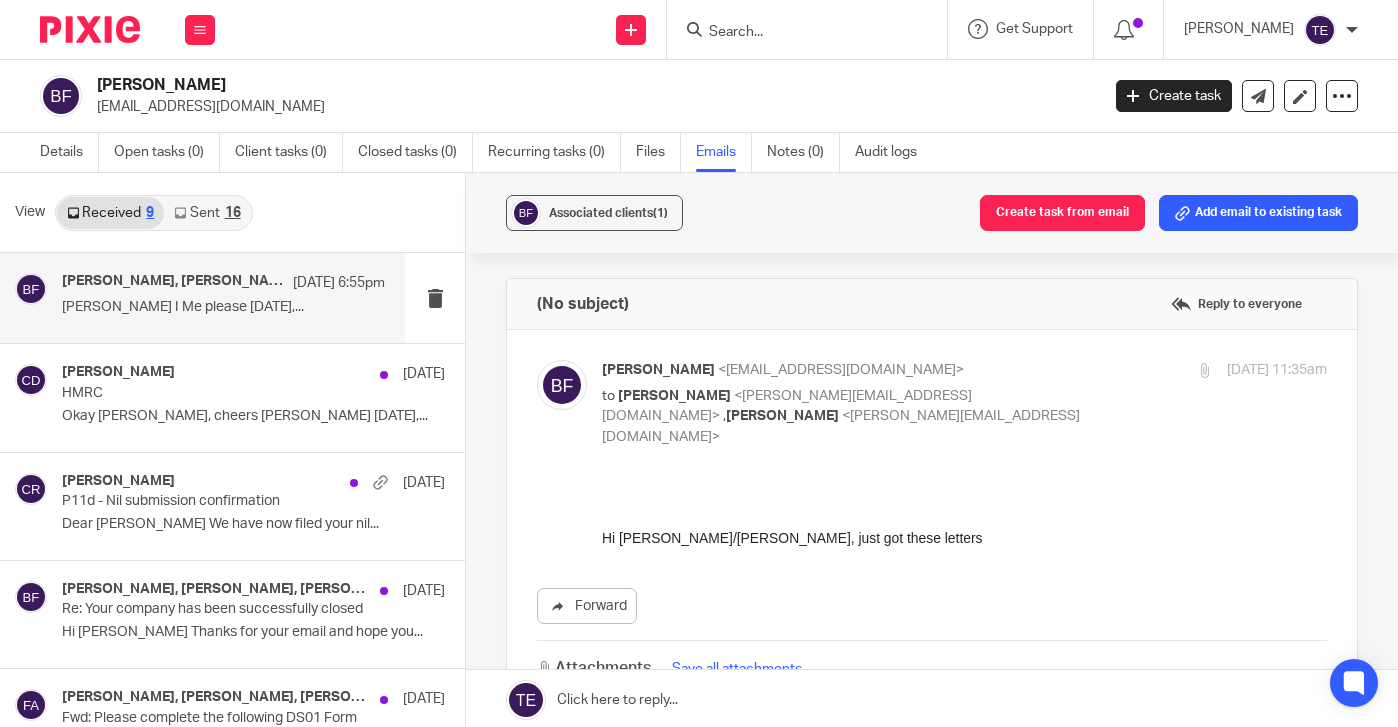 scroll, scrollTop: 0, scrollLeft: 0, axis: both 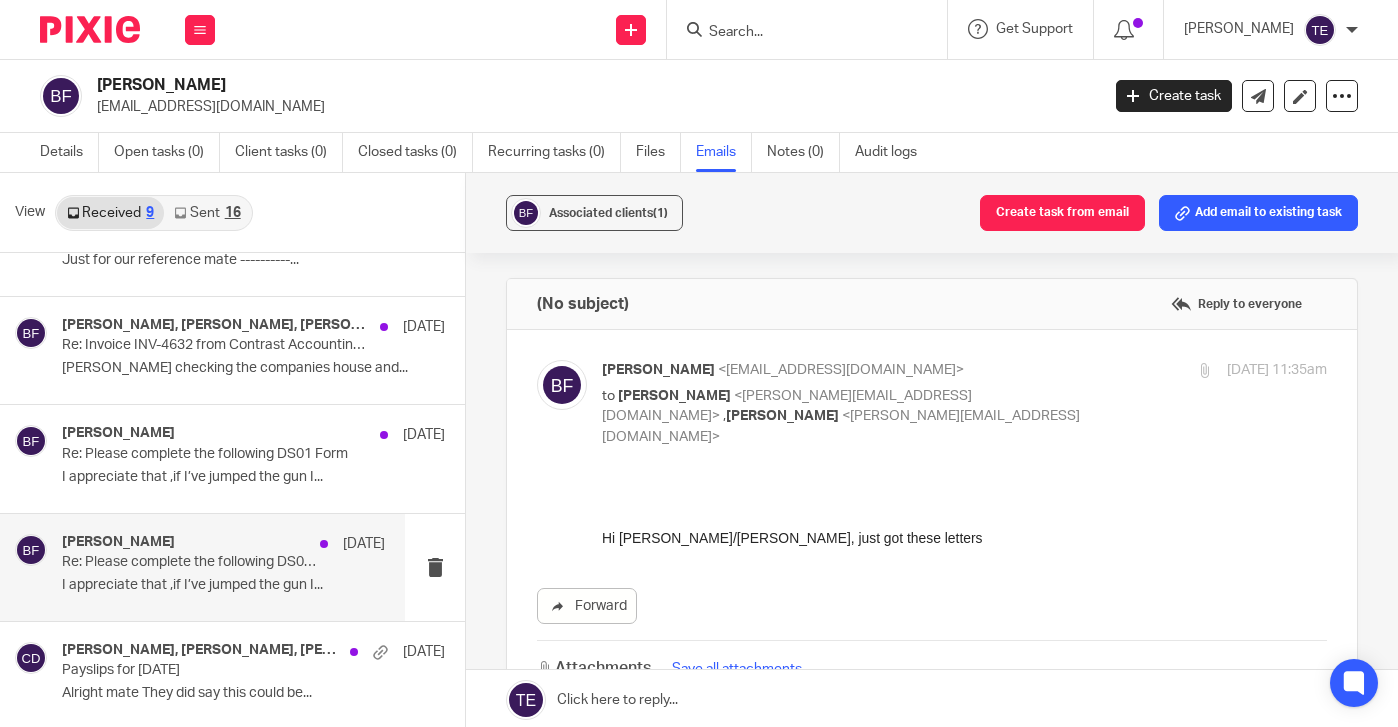 click on "Re: Please complete the following DS01 Form" at bounding box center [191, 562] 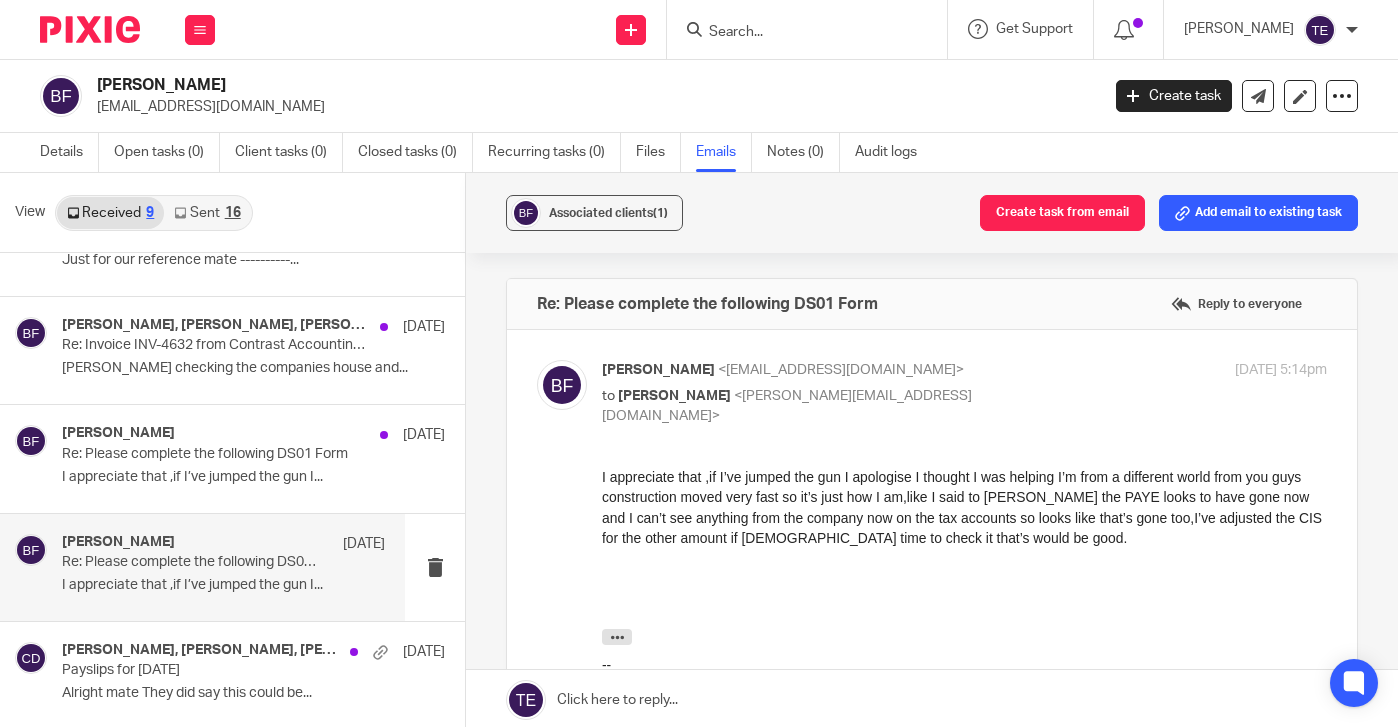 scroll, scrollTop: 0, scrollLeft: 0, axis: both 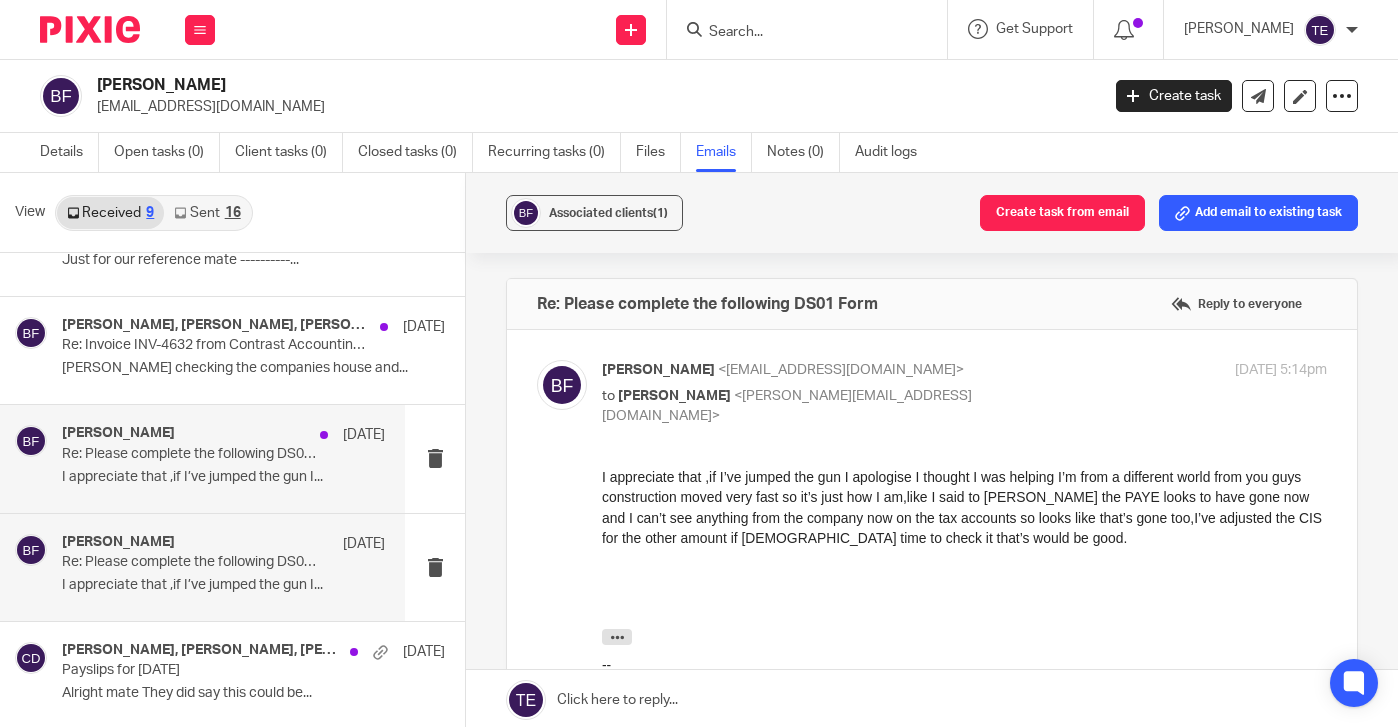 click on "Benjamin Farley
26 Feb   Re: Please complete the following DS01 Form   I appreciate that ,if I’ve jumped the gun I..." at bounding box center [223, 458] 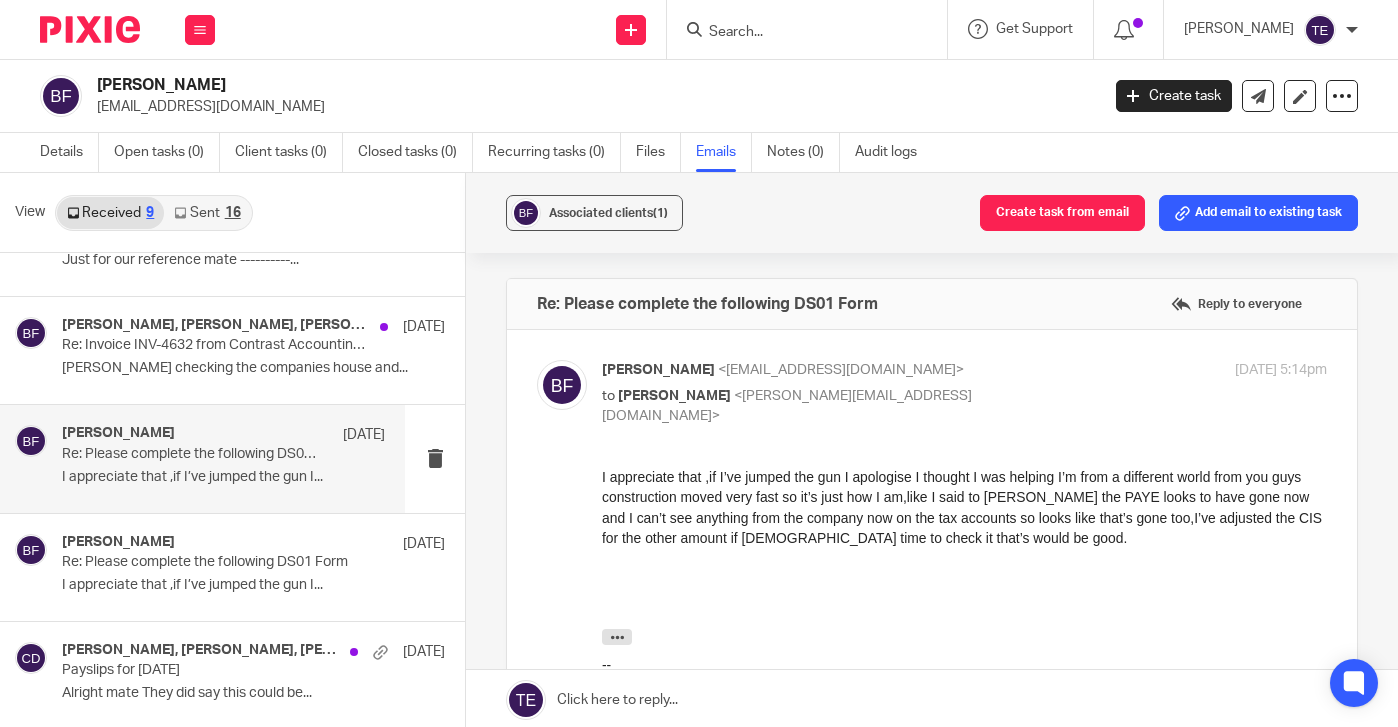scroll, scrollTop: 0, scrollLeft: 0, axis: both 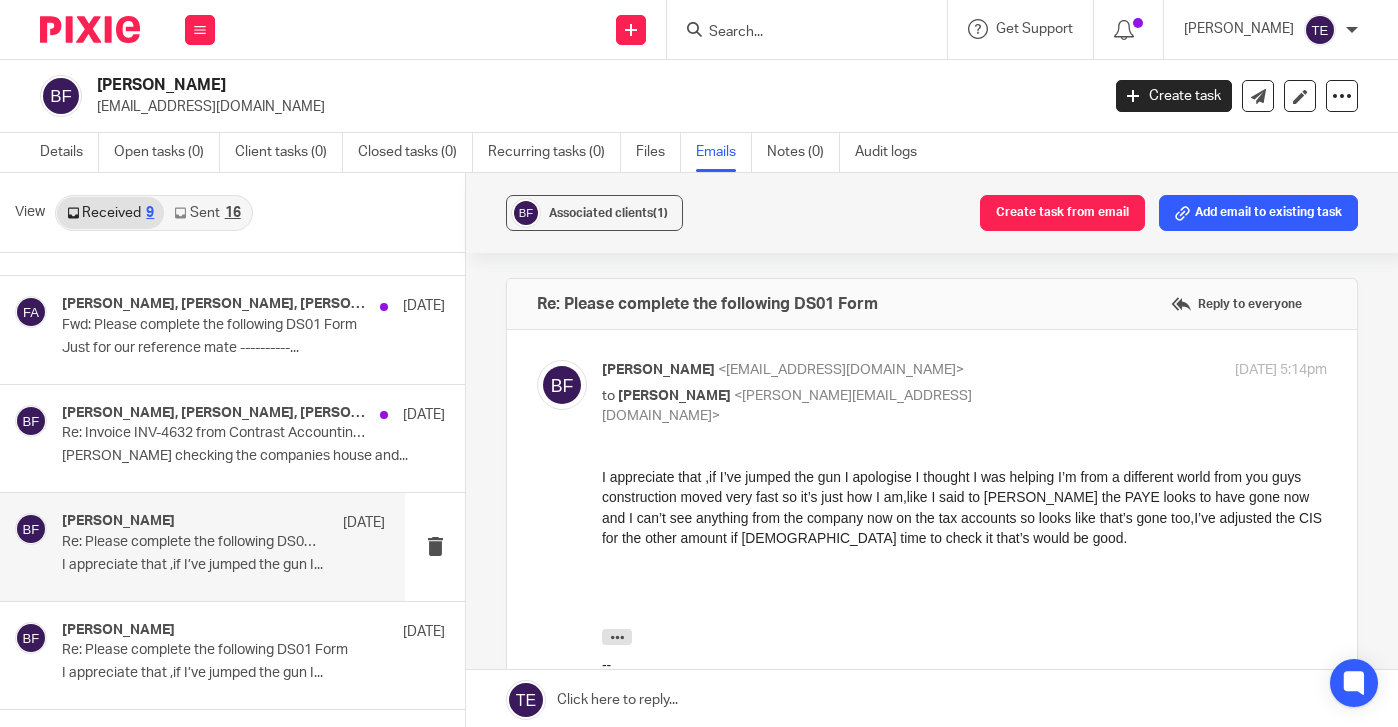 click on "Benjamin Farley, Chris Deakin, Ricky Whitfield
1 May   Re: Invoice INV-4632 from Contrast Accounting is due   Chris     Just checking the companies house and..." at bounding box center (253, 438) 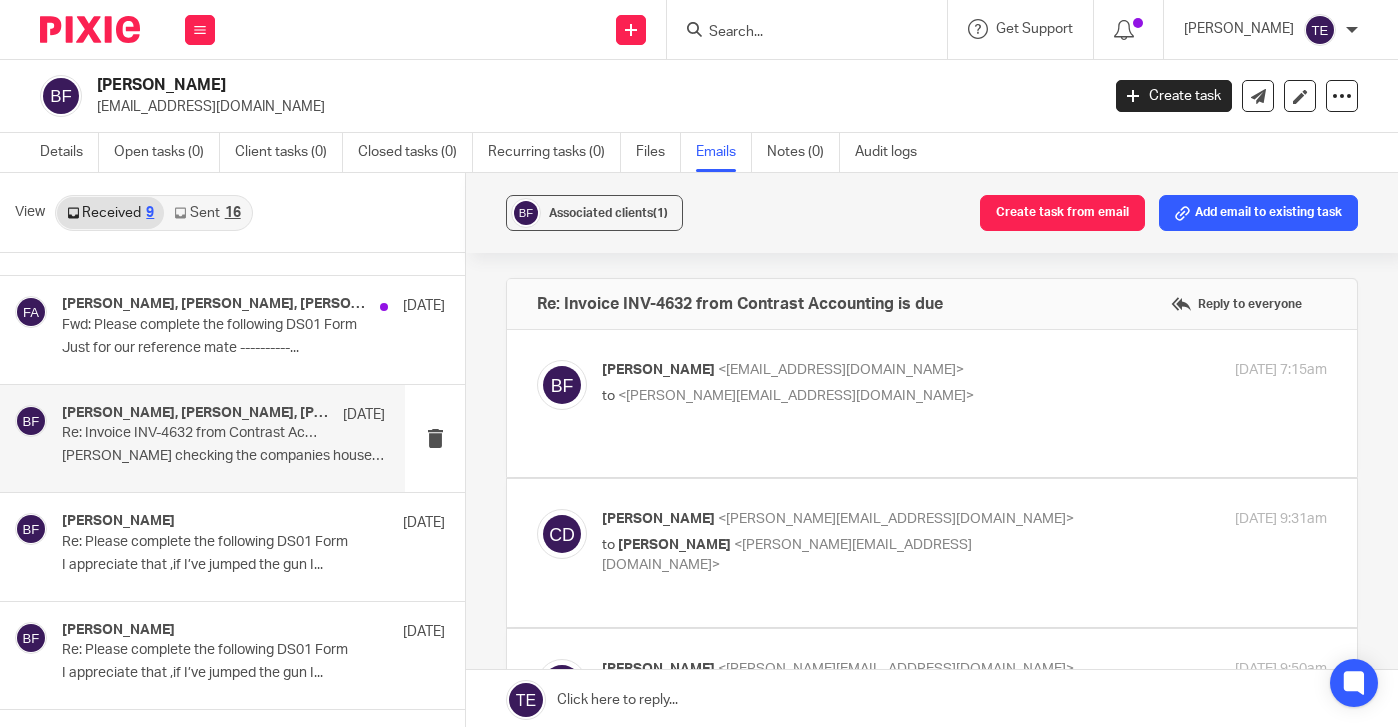 scroll, scrollTop: 0, scrollLeft: 0, axis: both 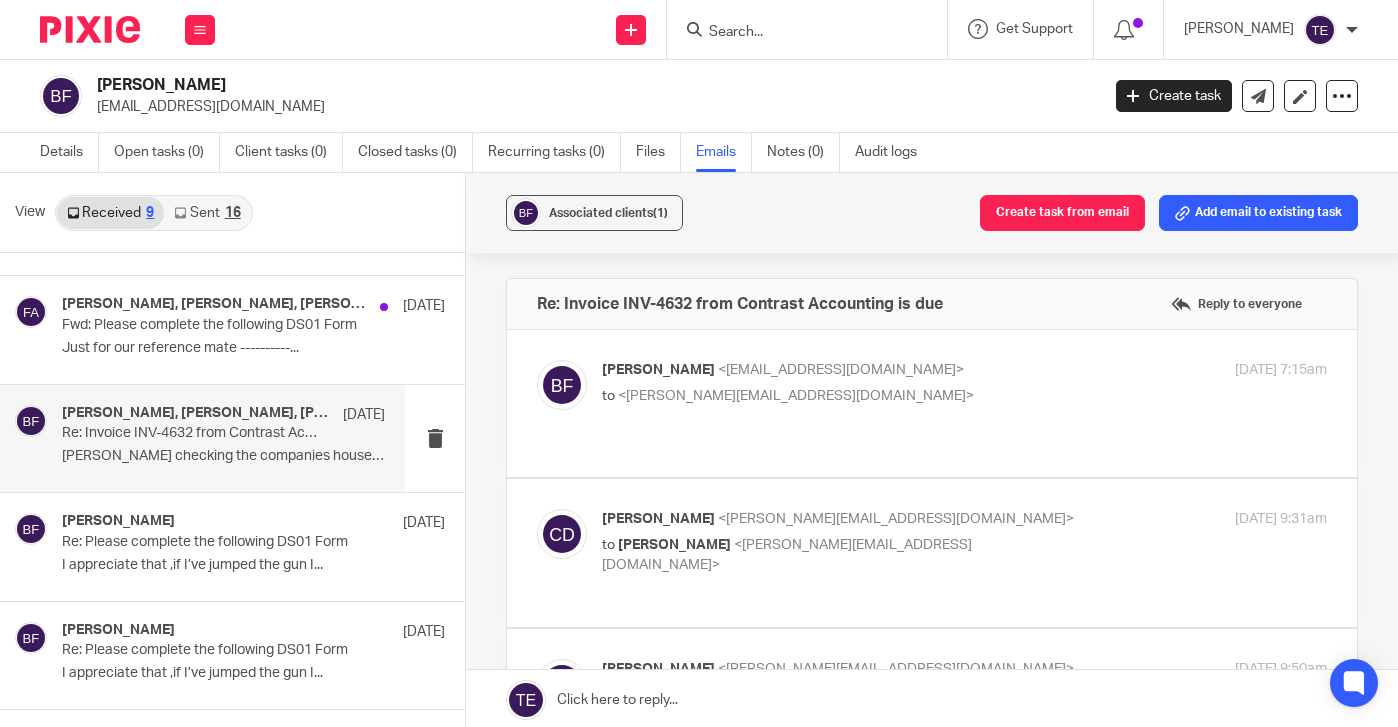 click on "Benjamin Farley
<farleycivils@gmail.com>" at bounding box center (843, 370) 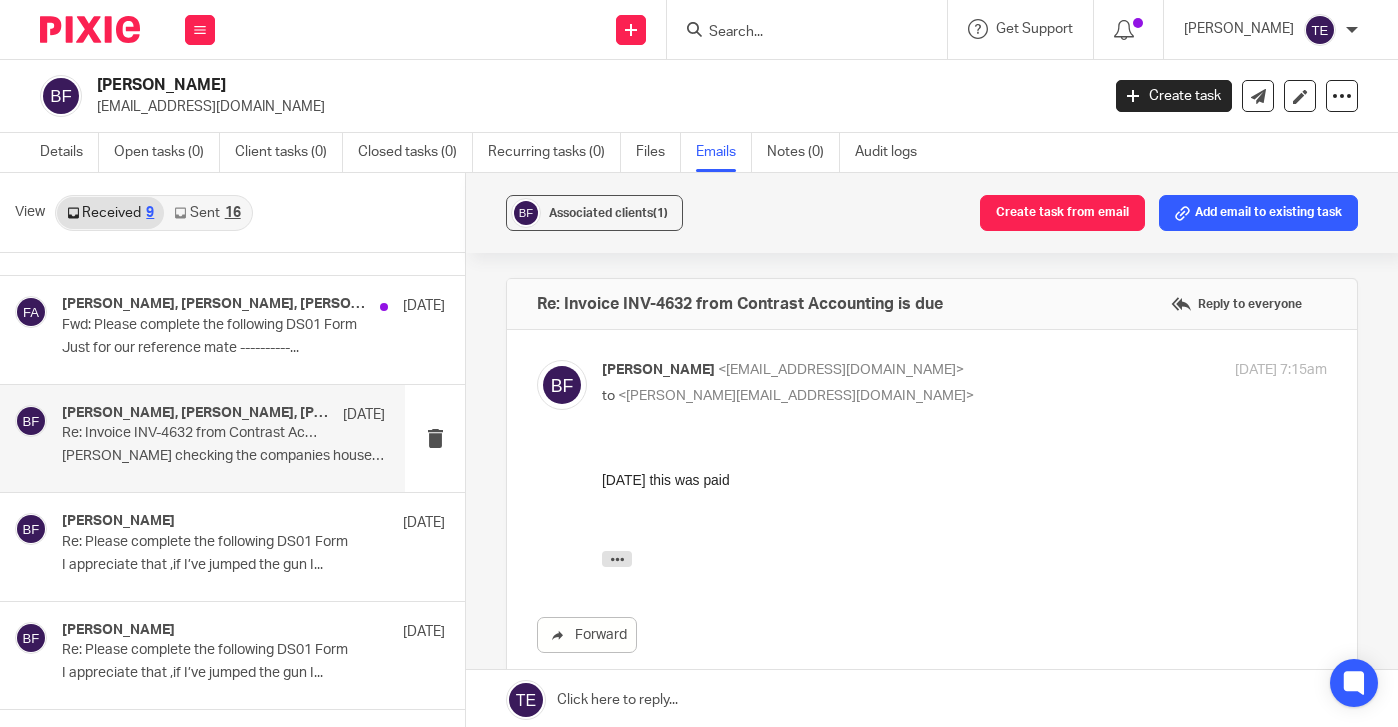 scroll, scrollTop: 0, scrollLeft: 0, axis: both 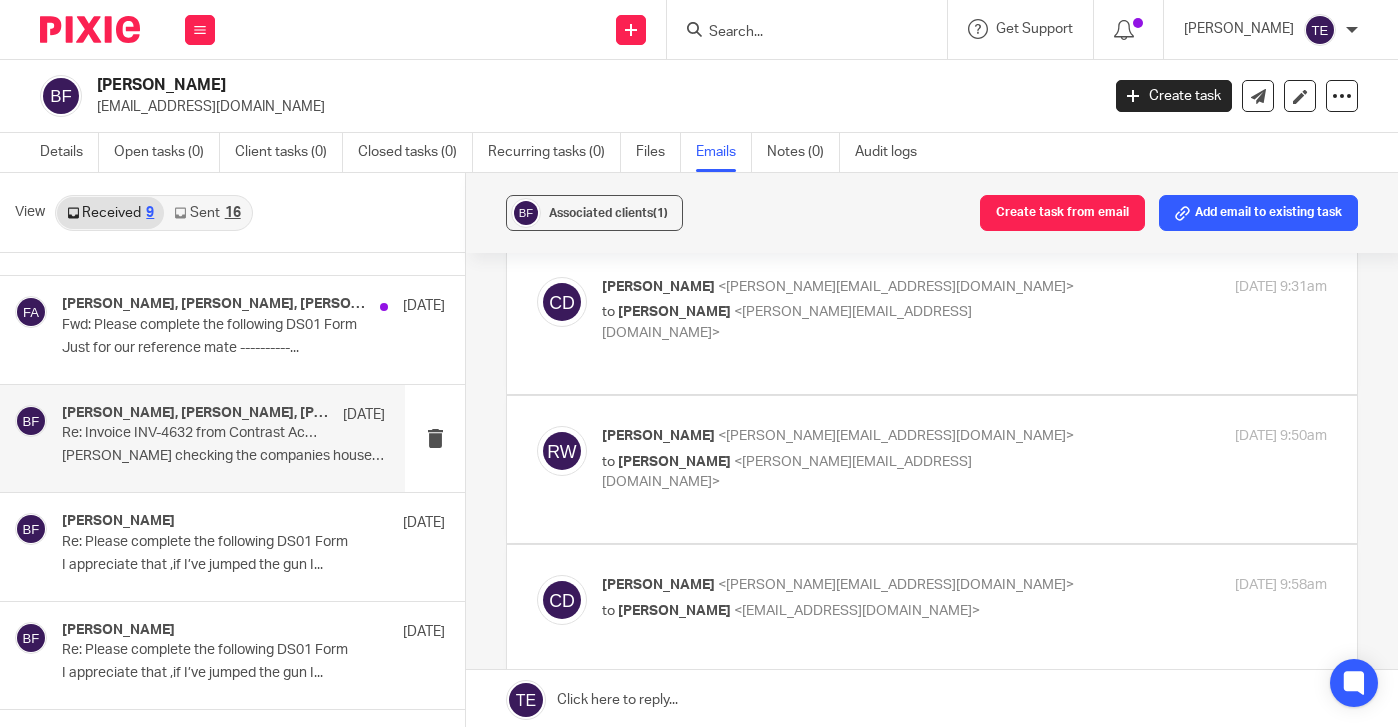 click on "Chris Deakin
<chris@accrueaccounting.co.uk>   to
Ricky Whitfield
<ricky@accrueaccounting.co.uk>       17 Mar 2025 9:31am
Forward" at bounding box center (932, 320) 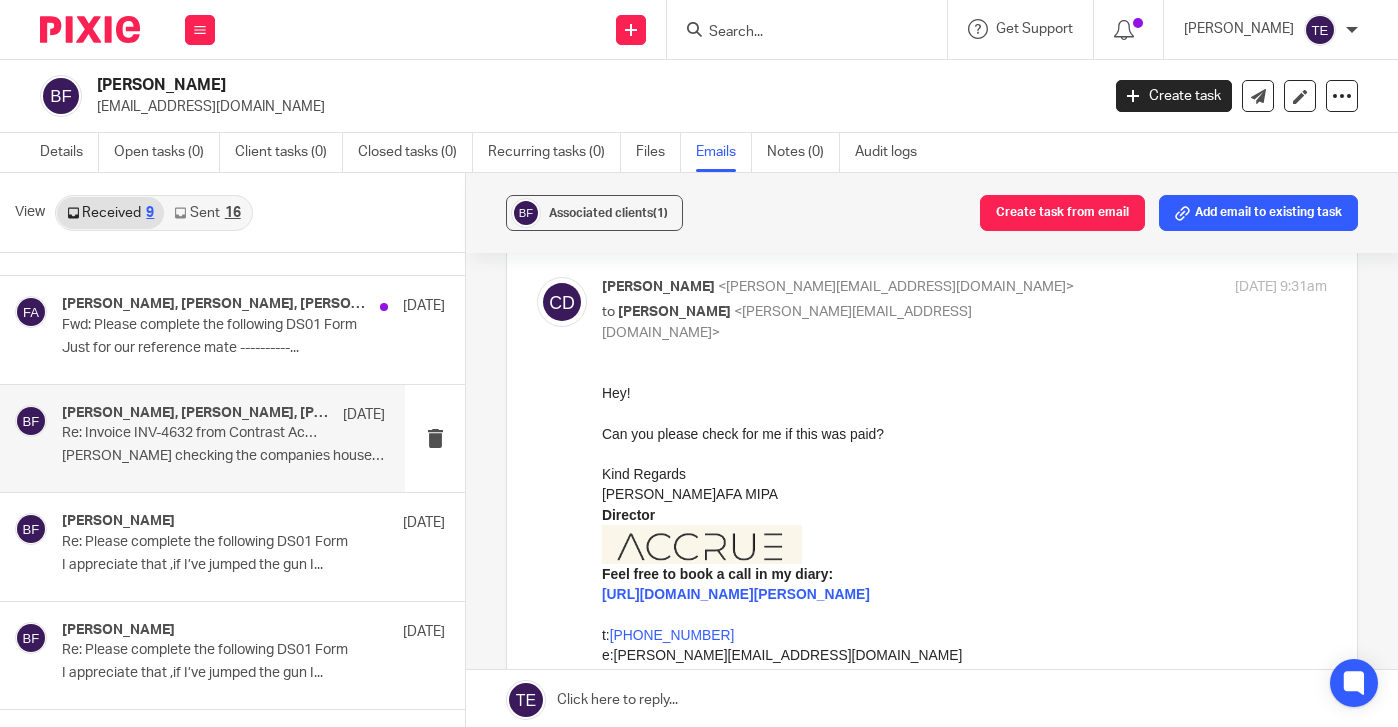 scroll, scrollTop: 0, scrollLeft: 0, axis: both 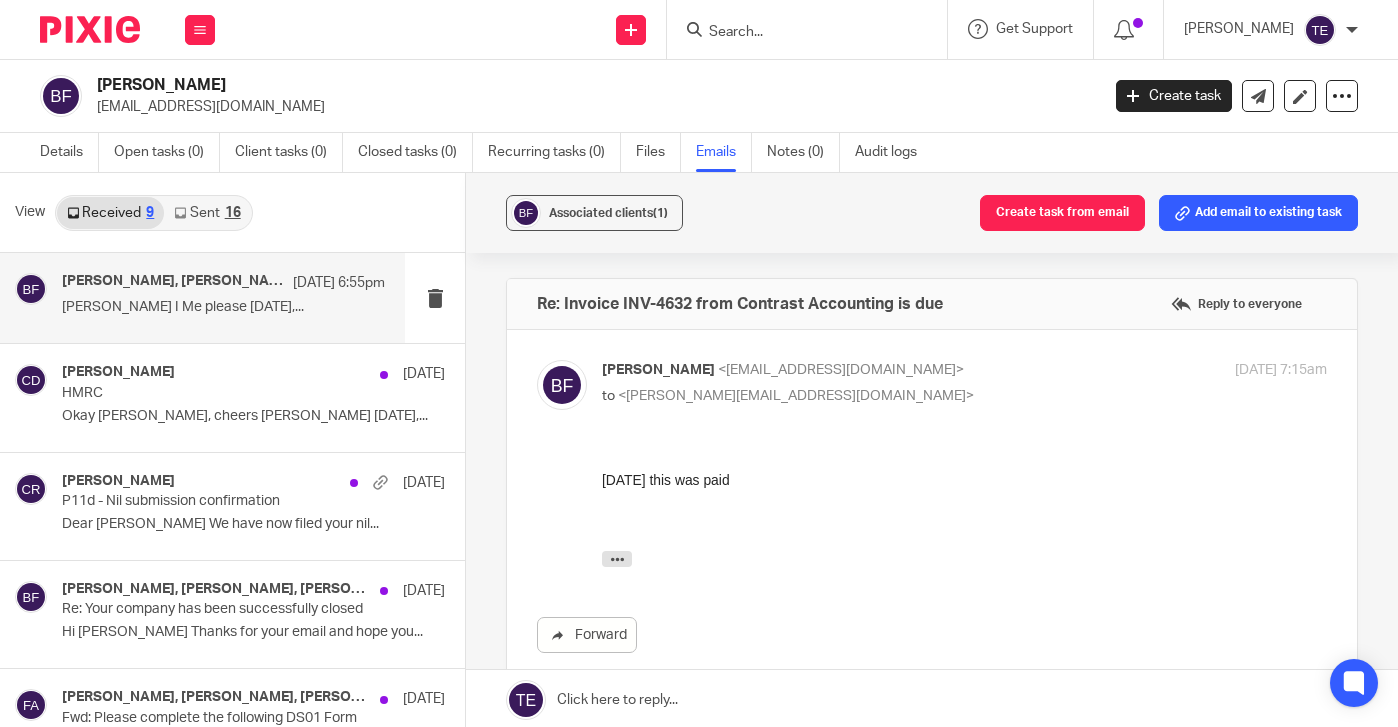 click on "Chris ring I  Me please                On Thu,..." at bounding box center (223, 307) 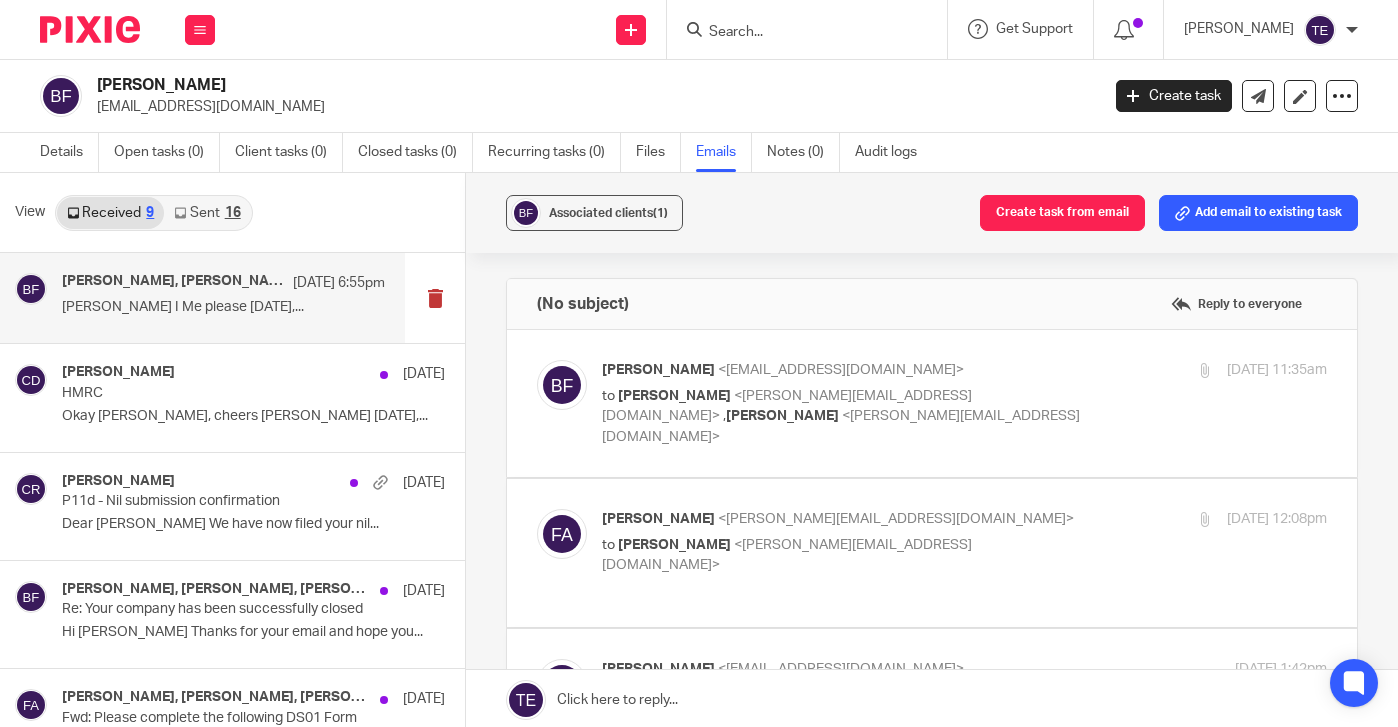 scroll, scrollTop: 0, scrollLeft: 0, axis: both 